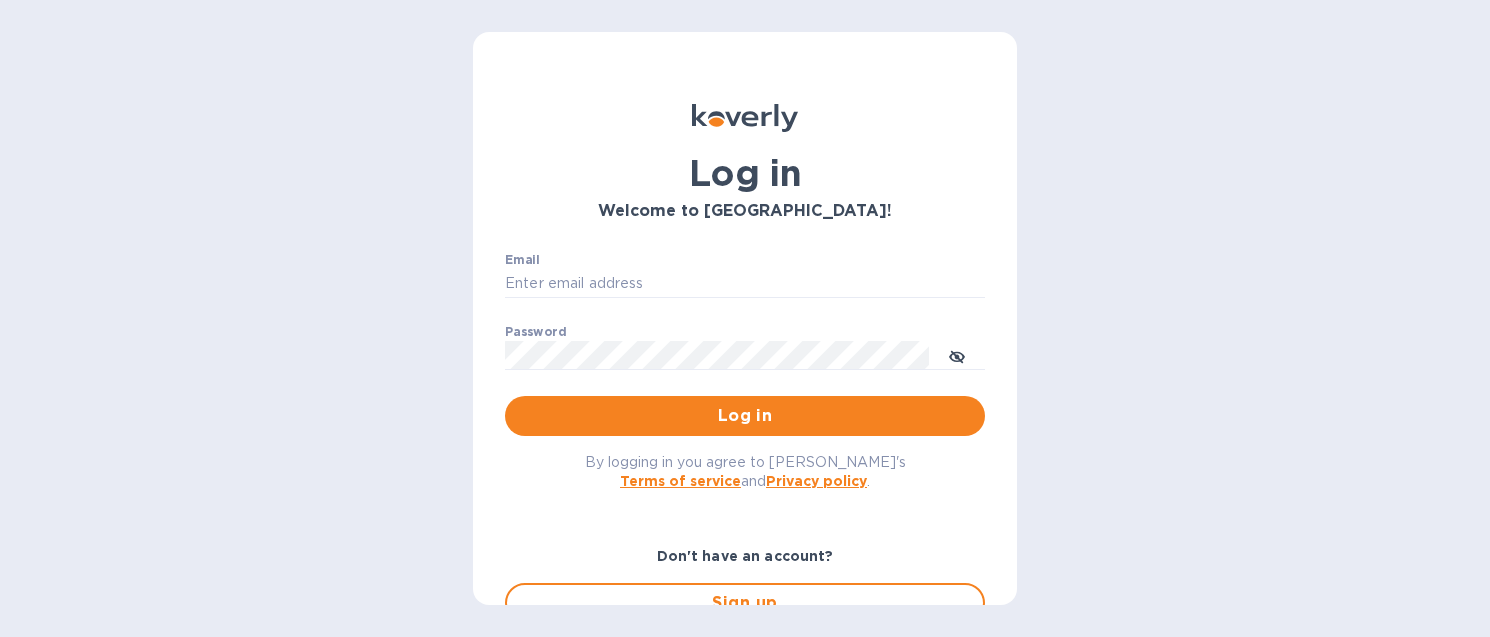 scroll, scrollTop: 0, scrollLeft: 0, axis: both 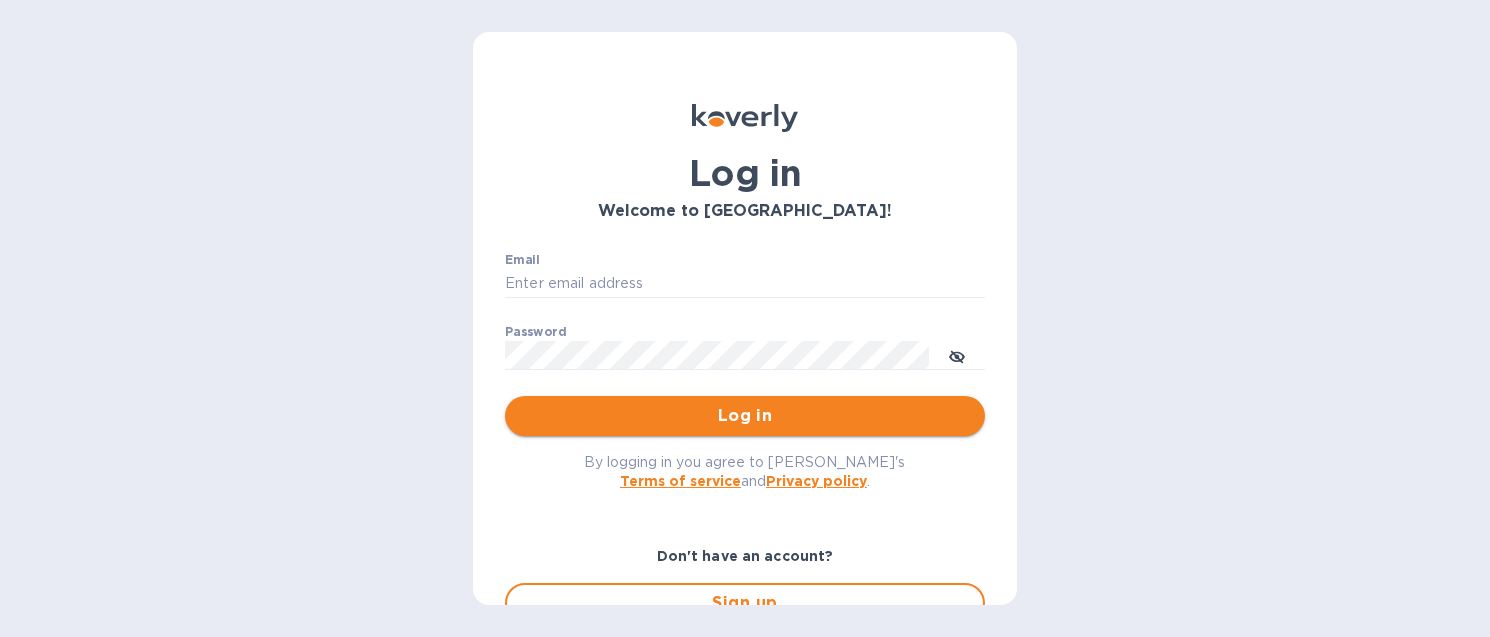 type on "[EMAIL_ADDRESS][DOMAIN_NAME]" 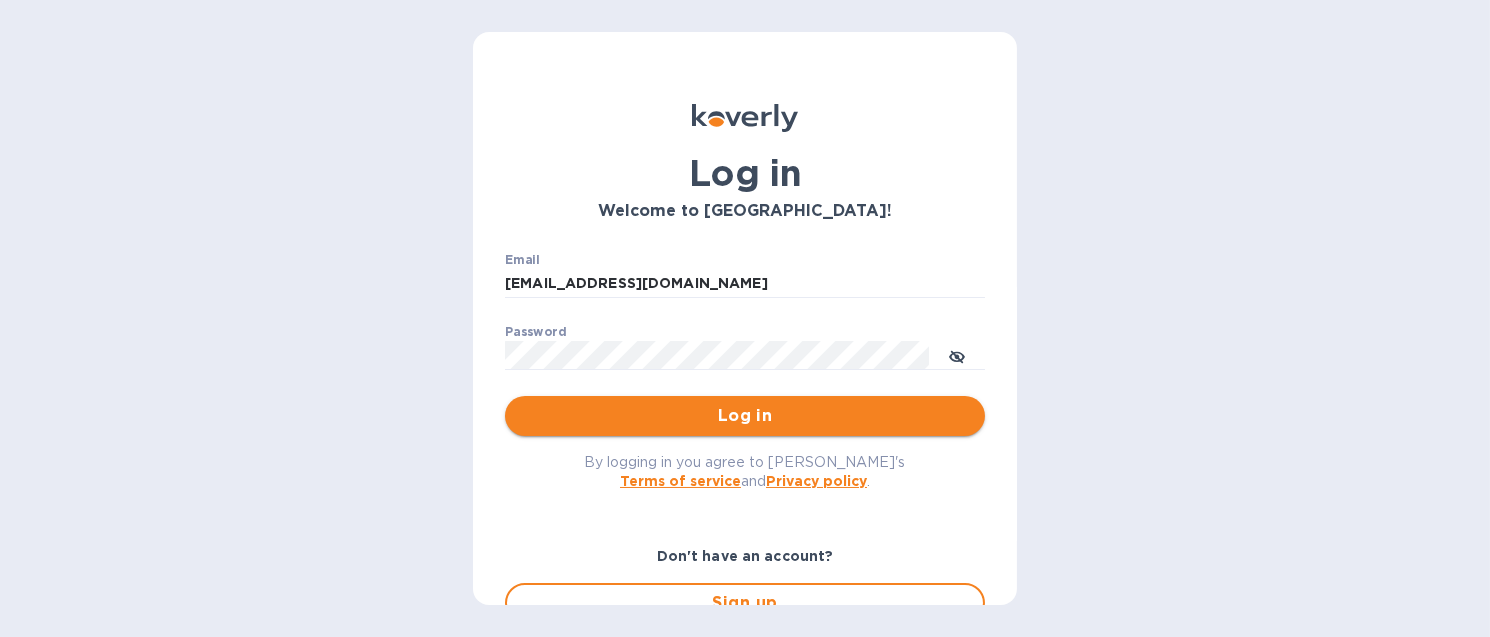click on "Log in" at bounding box center (745, 416) 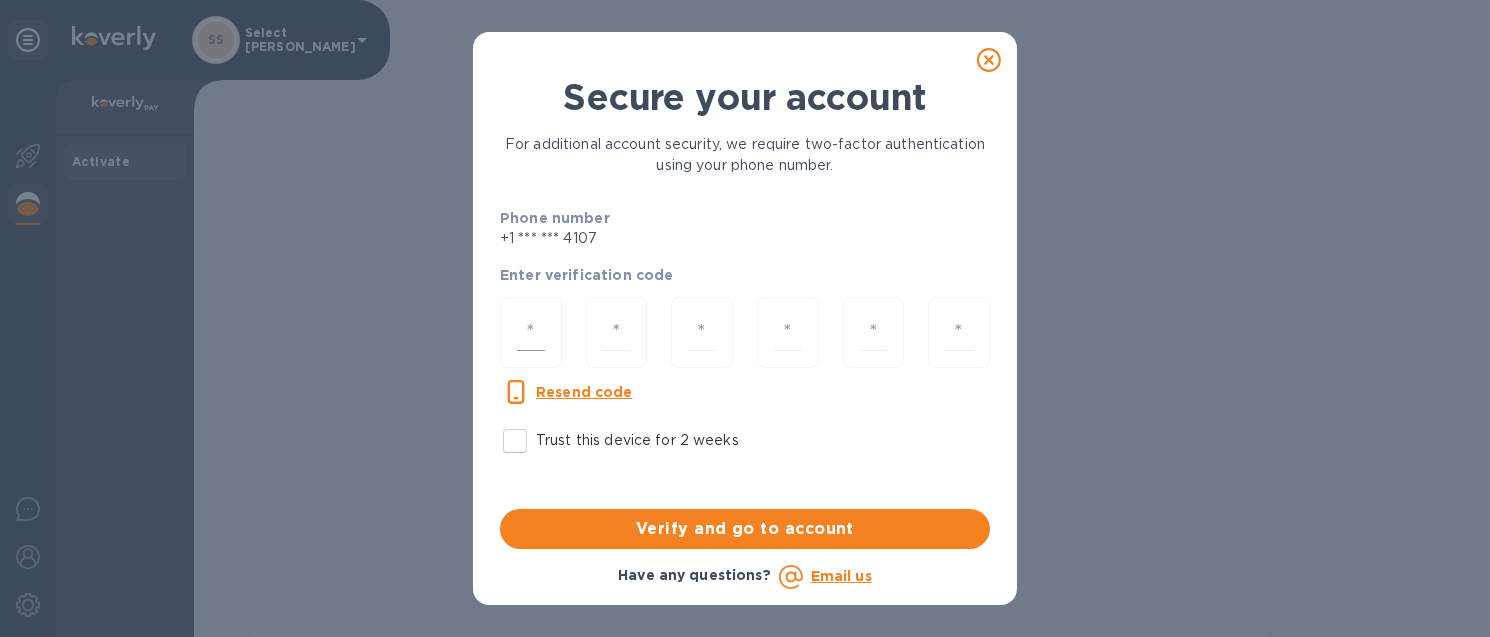 click at bounding box center [531, 332] 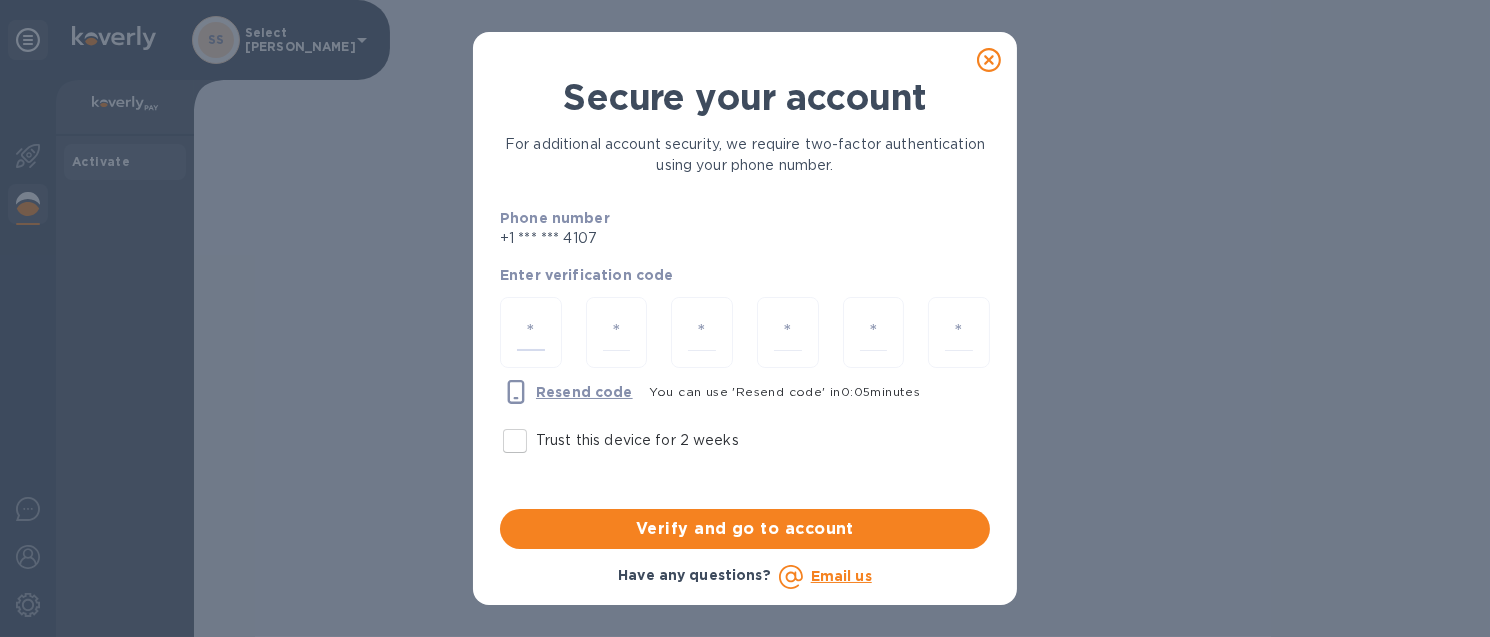 type on "4" 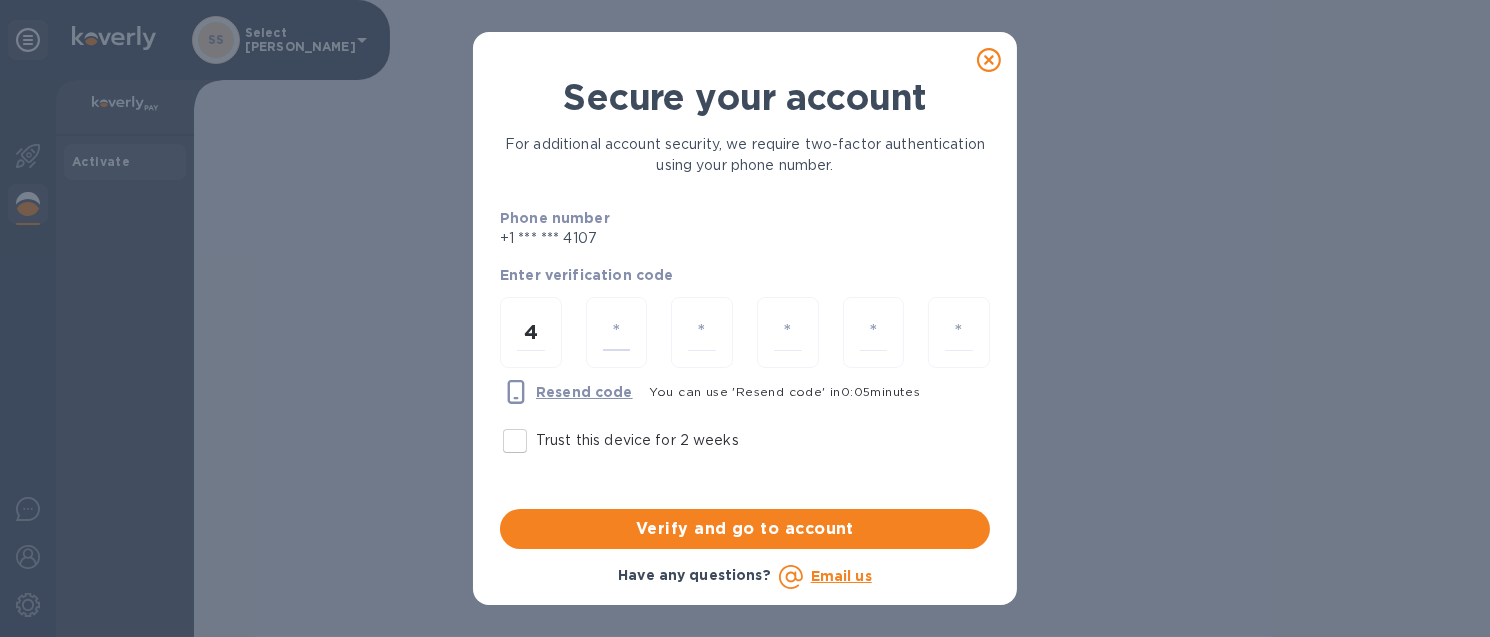 type on "0" 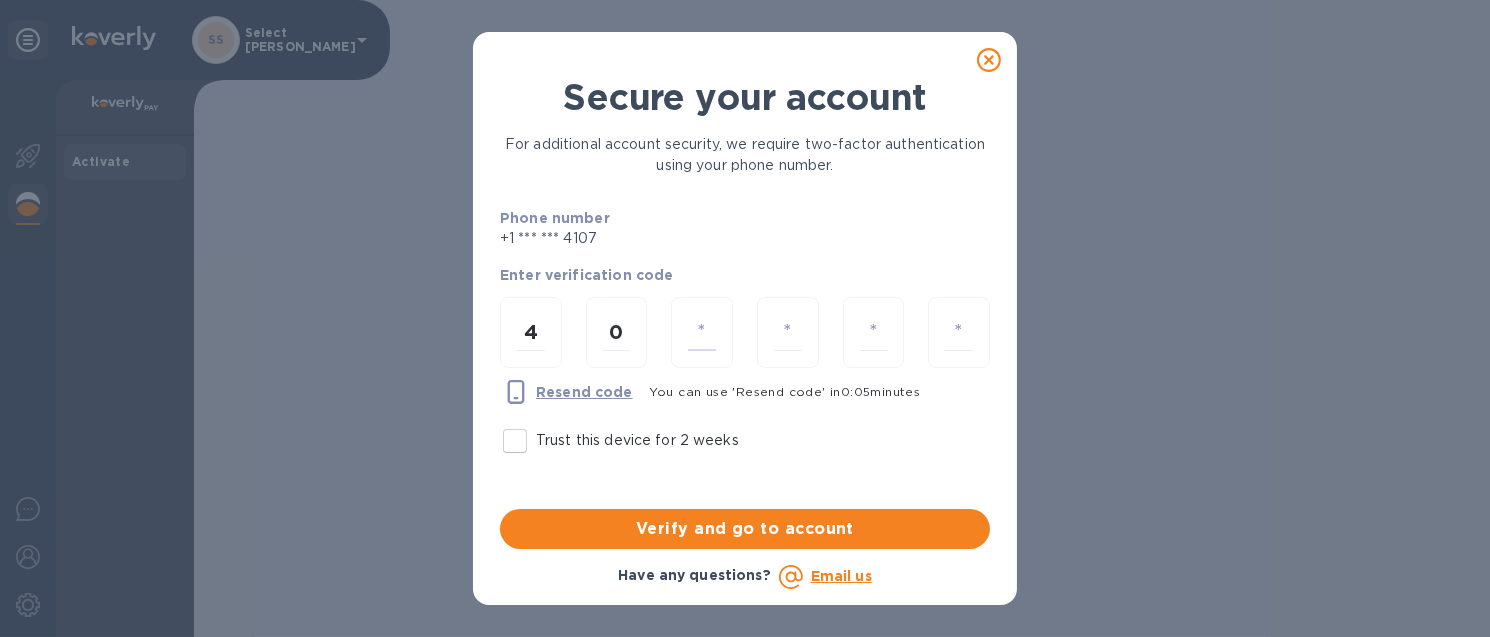 type on "1" 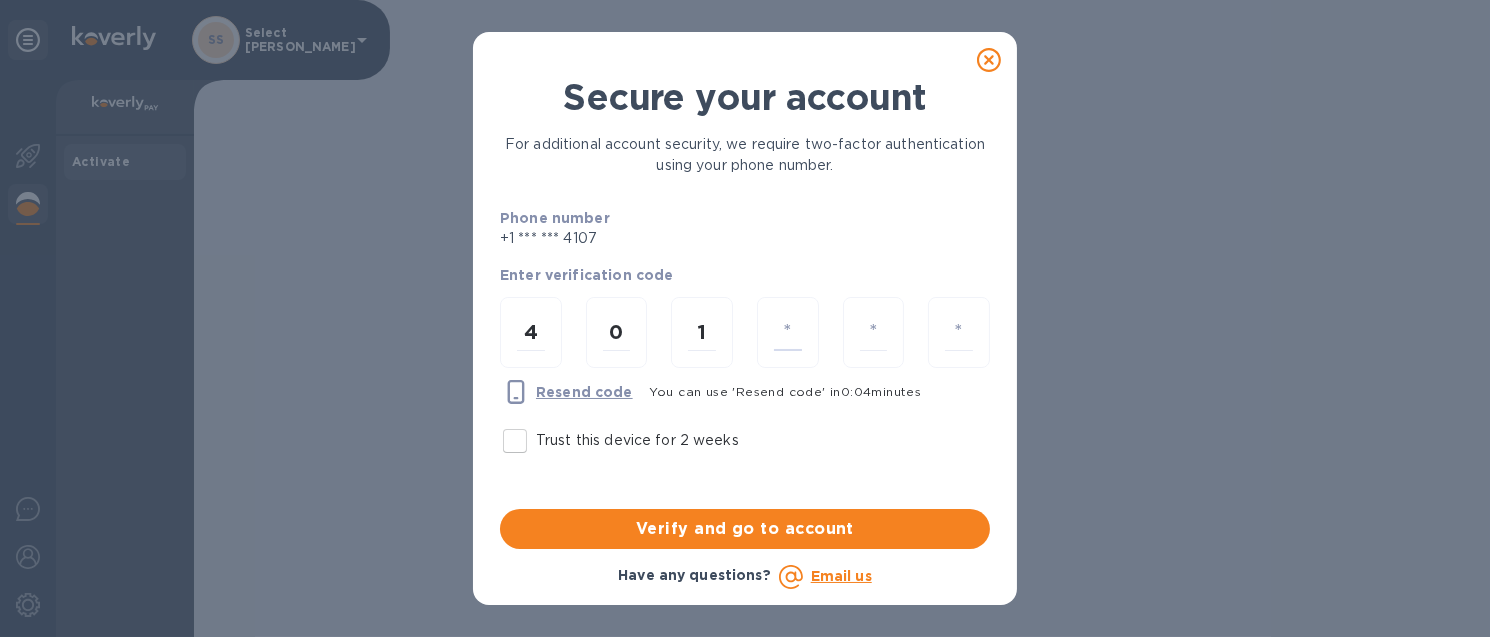 type on "7" 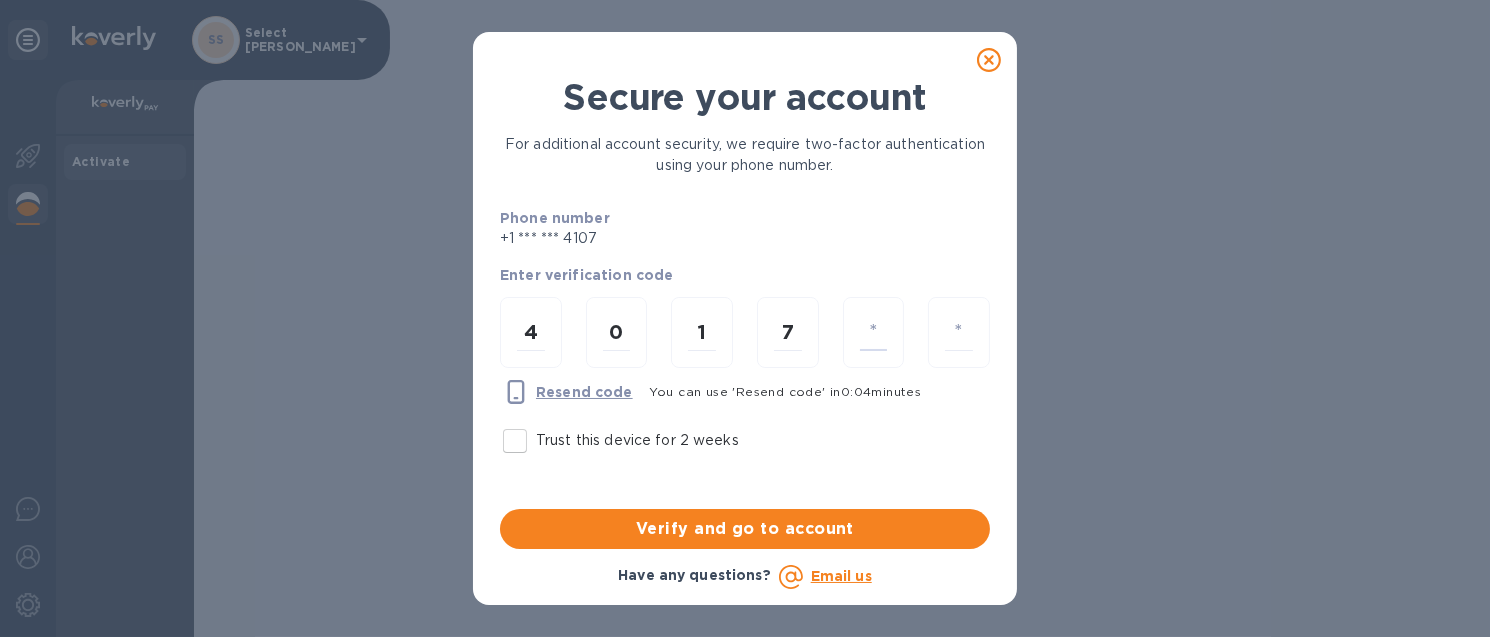 type on "1" 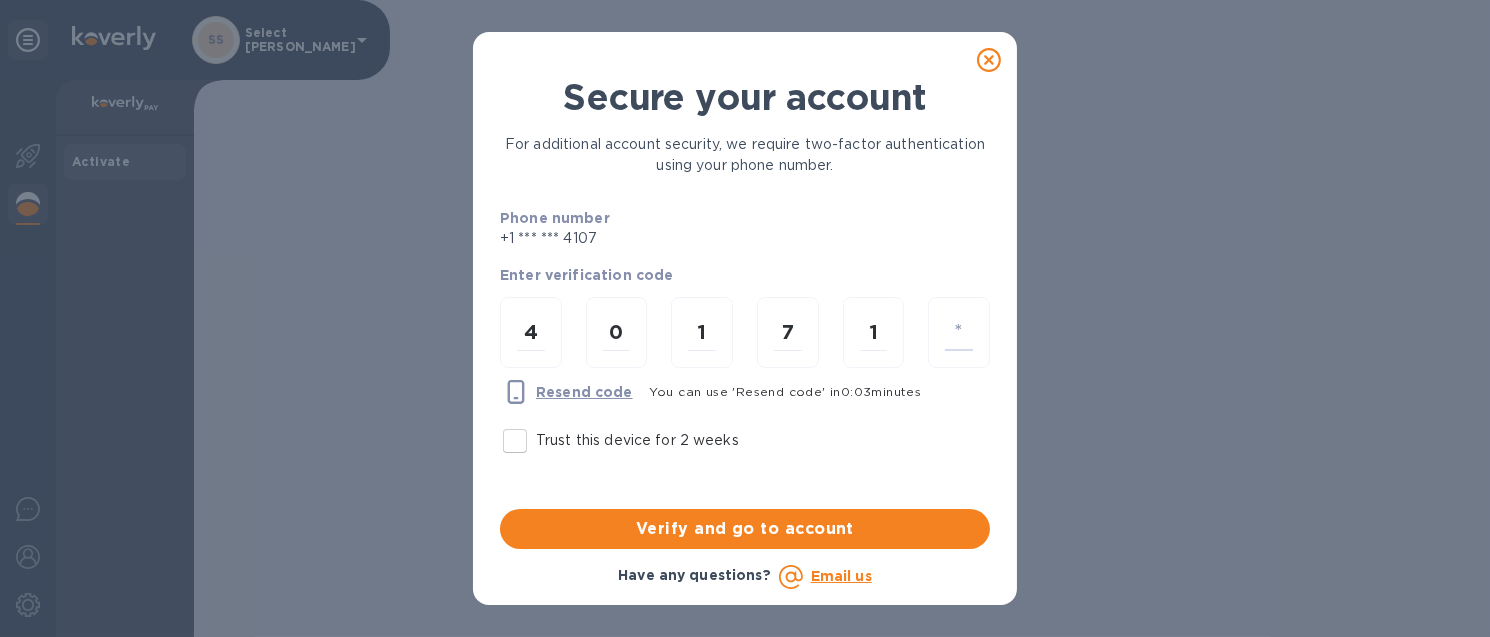 type on "0" 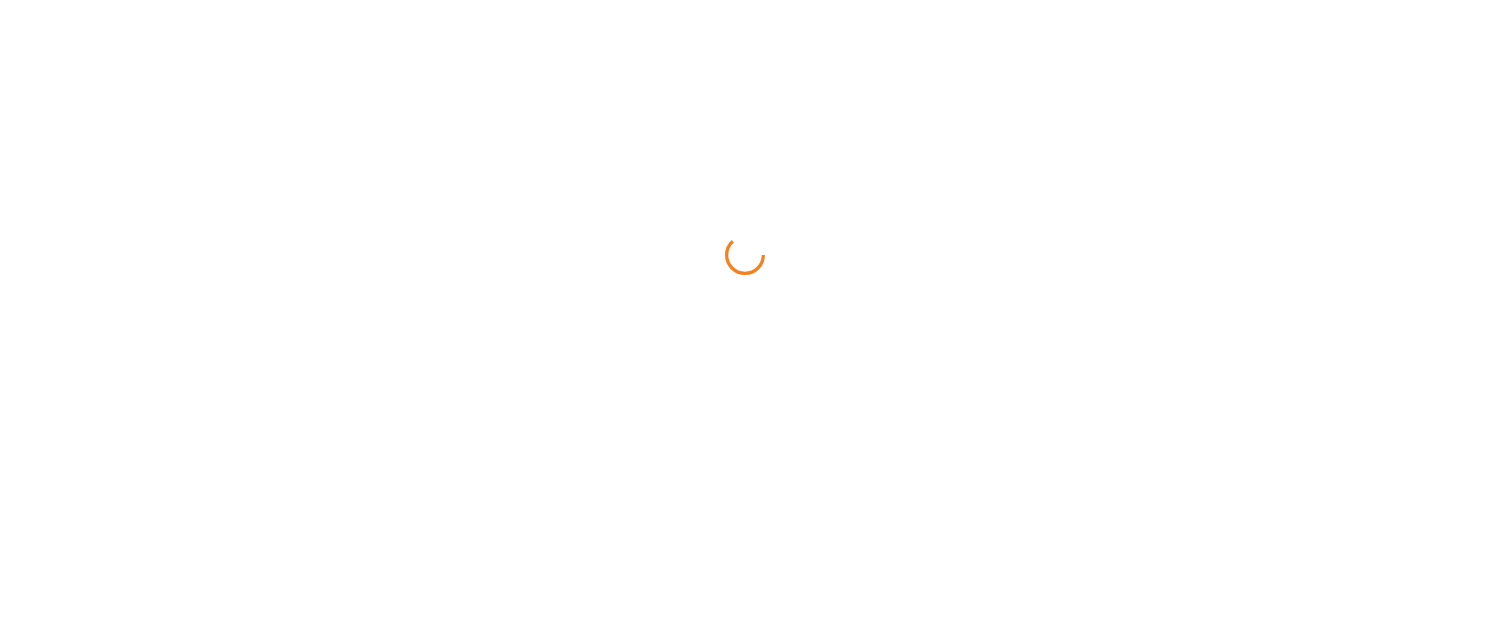 scroll, scrollTop: 0, scrollLeft: 0, axis: both 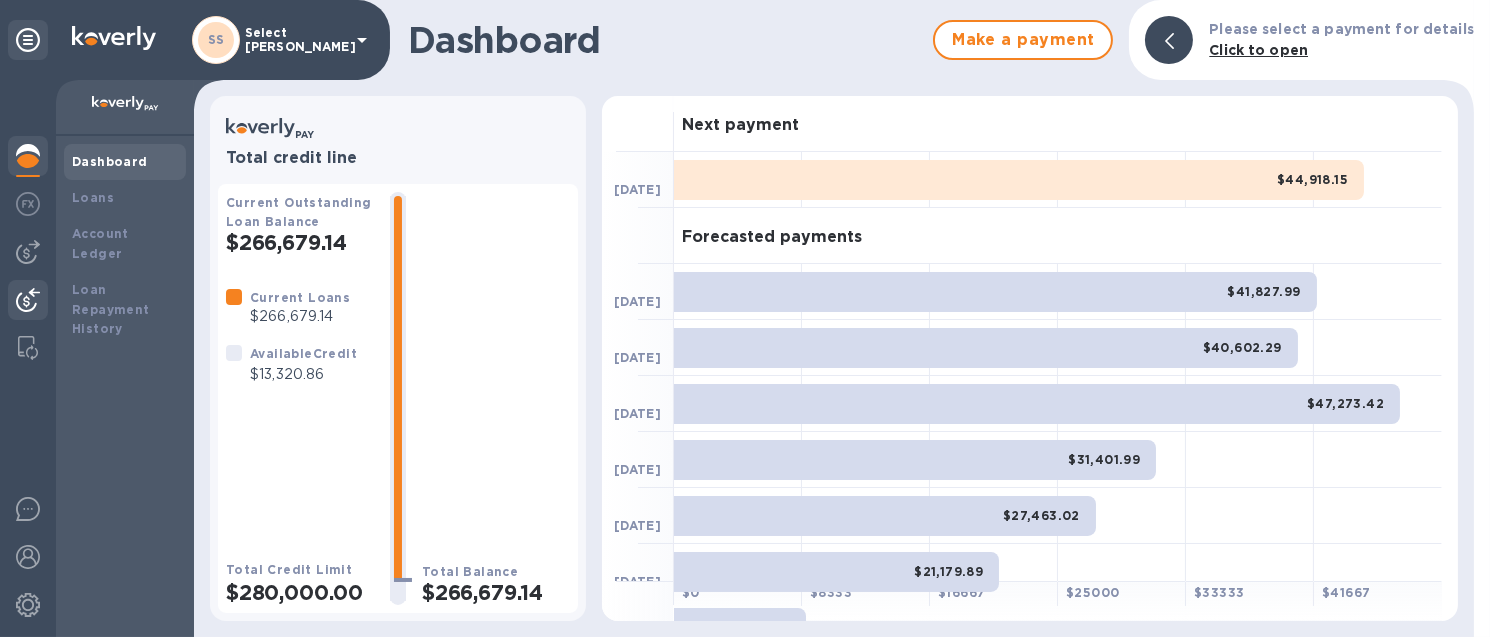 click at bounding box center [28, 300] 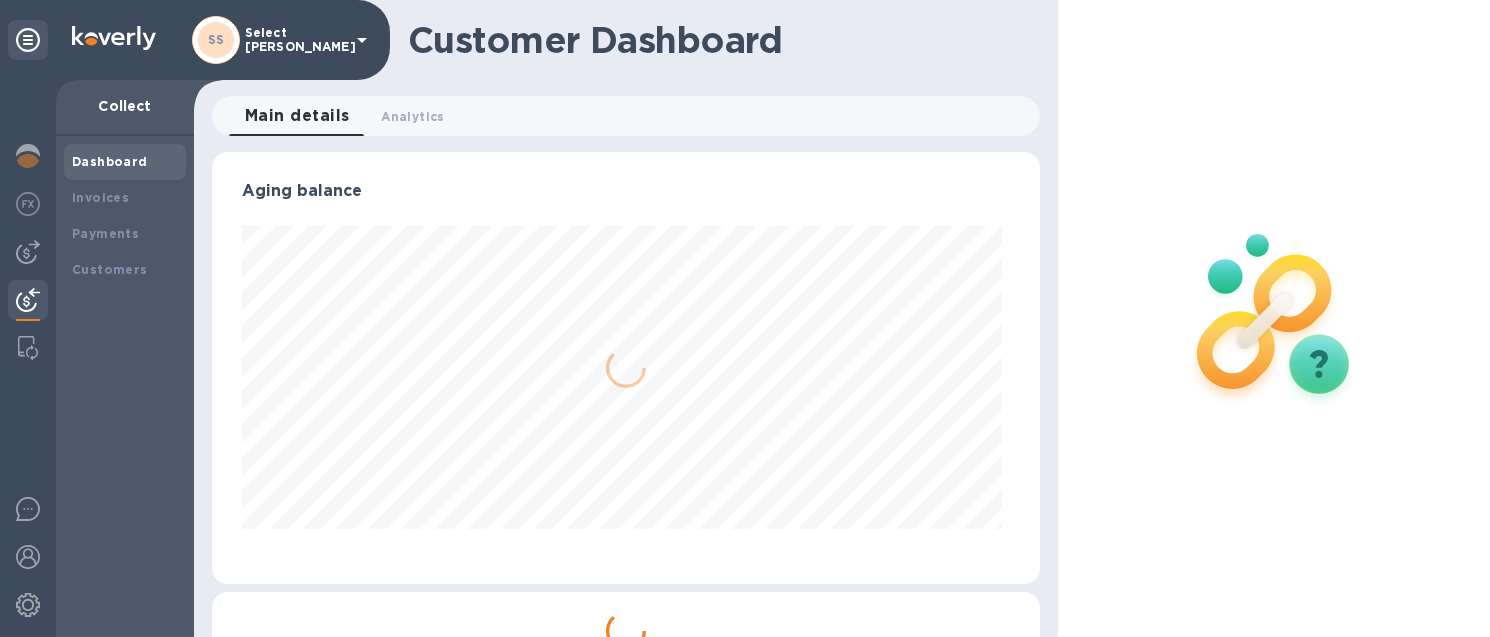 scroll, scrollTop: 999568, scrollLeft: 999179, axis: both 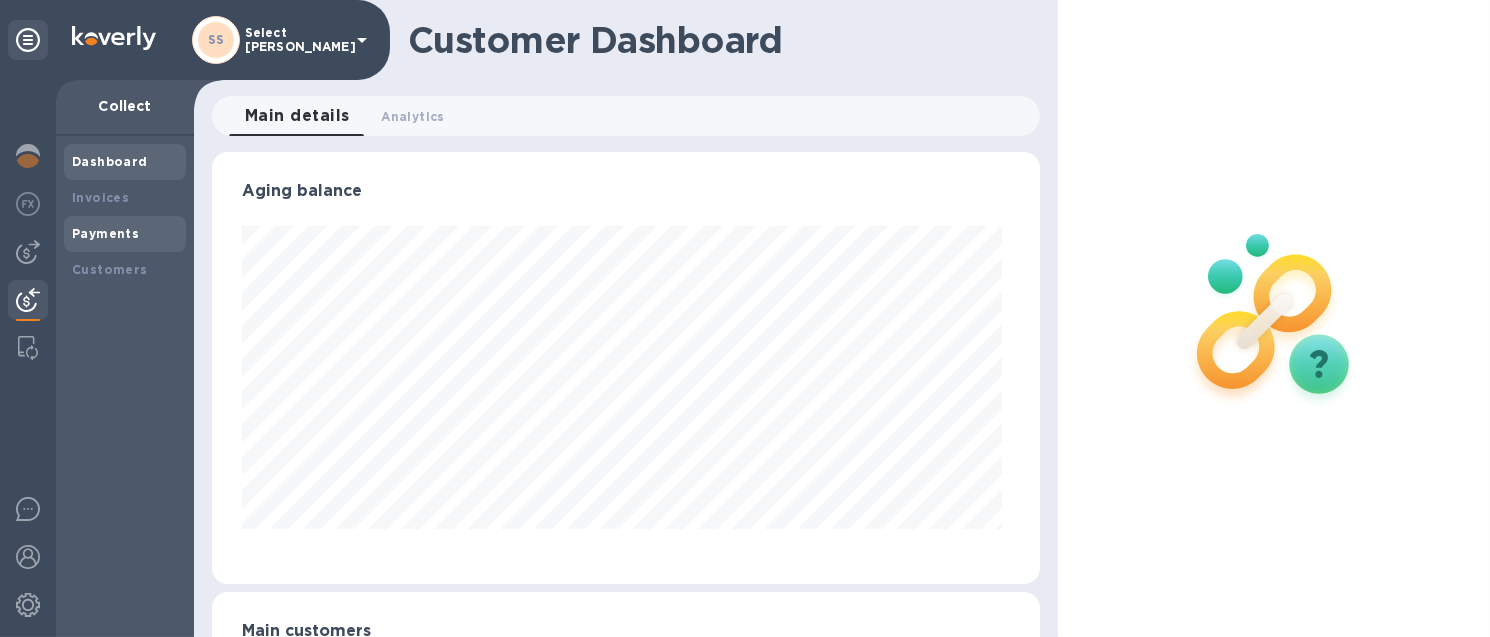 click on "Payments" at bounding box center (105, 233) 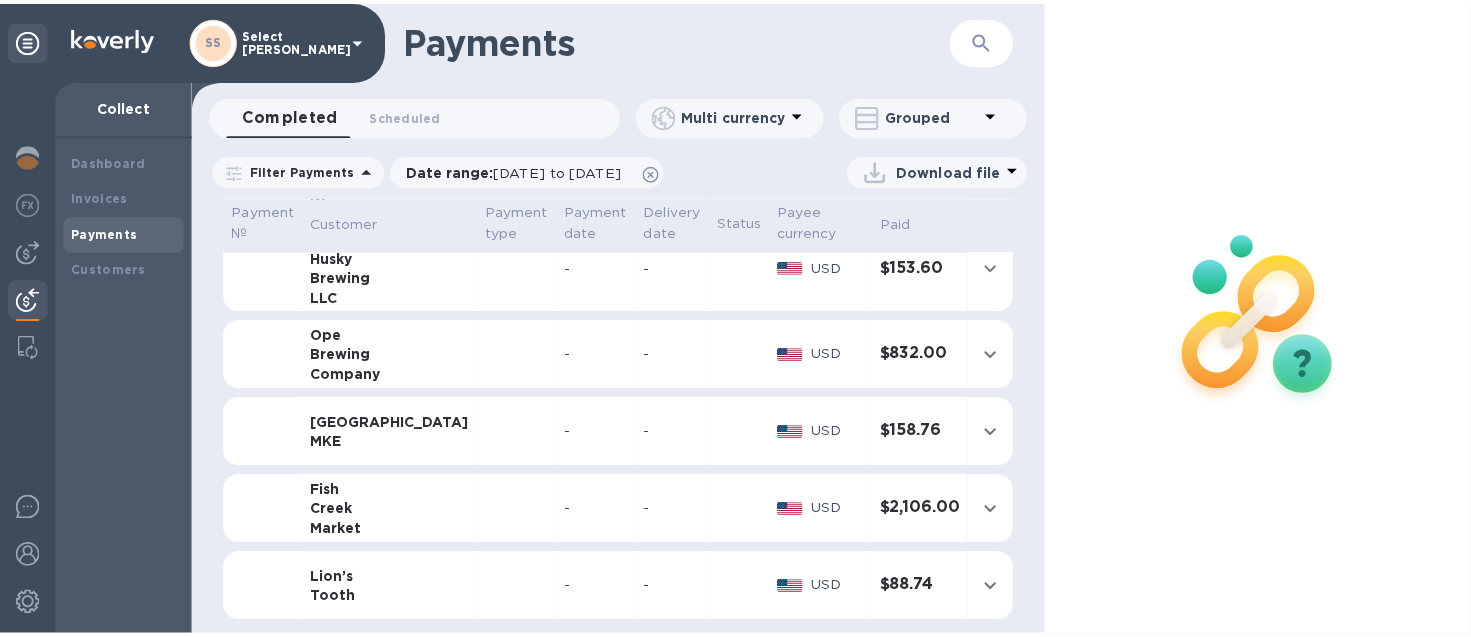 scroll, scrollTop: 1667, scrollLeft: 0, axis: vertical 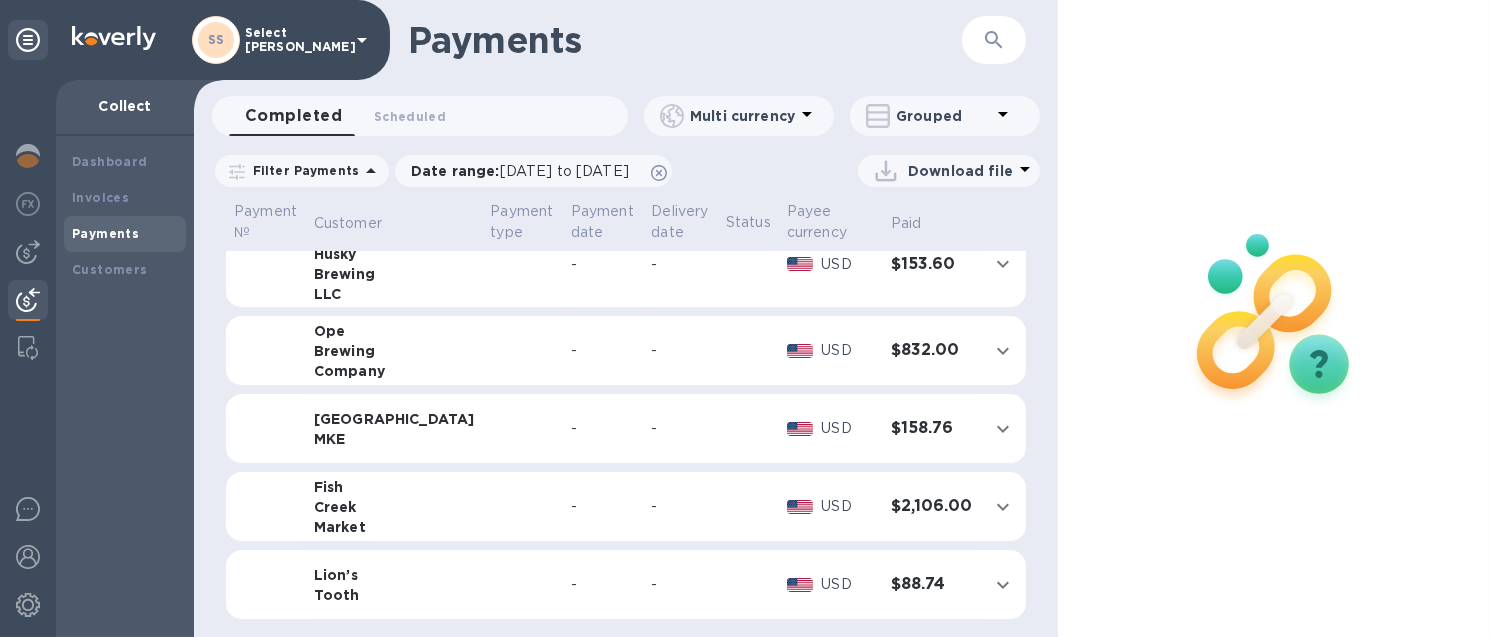 click on "-" at bounding box center [603, 428] 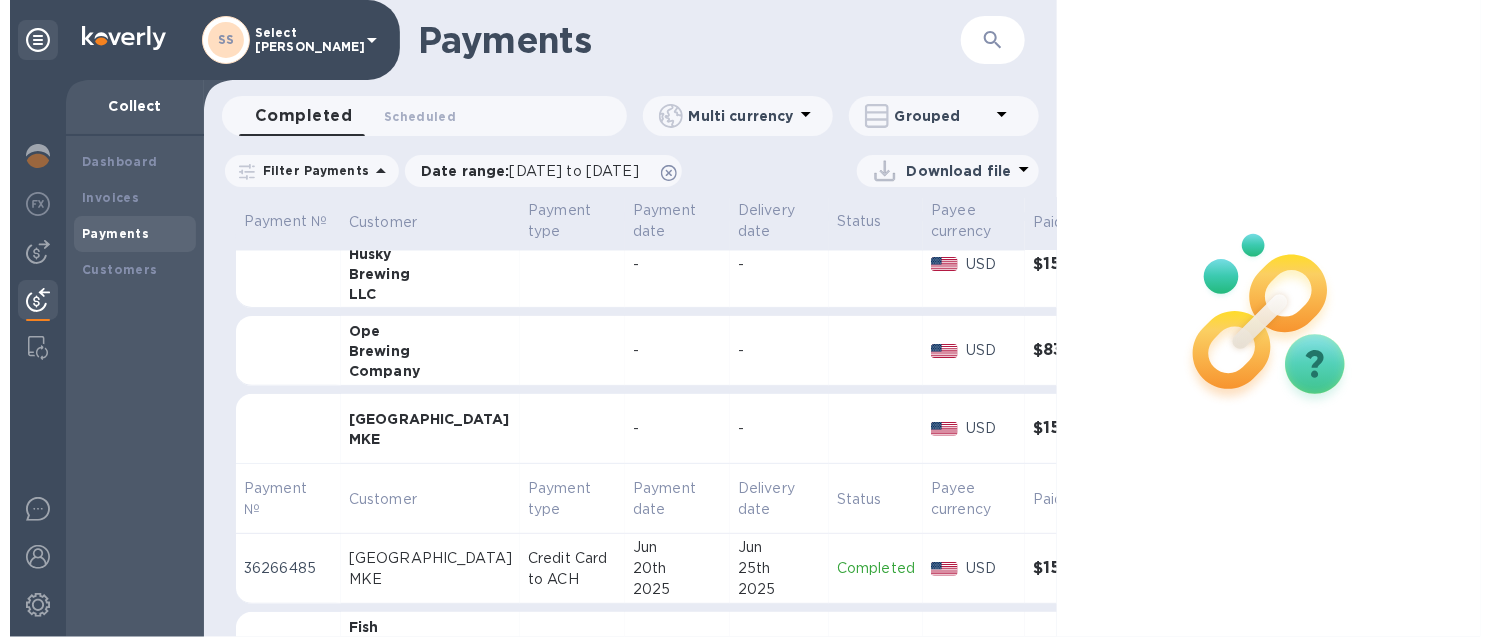 scroll, scrollTop: 1792, scrollLeft: 0, axis: vertical 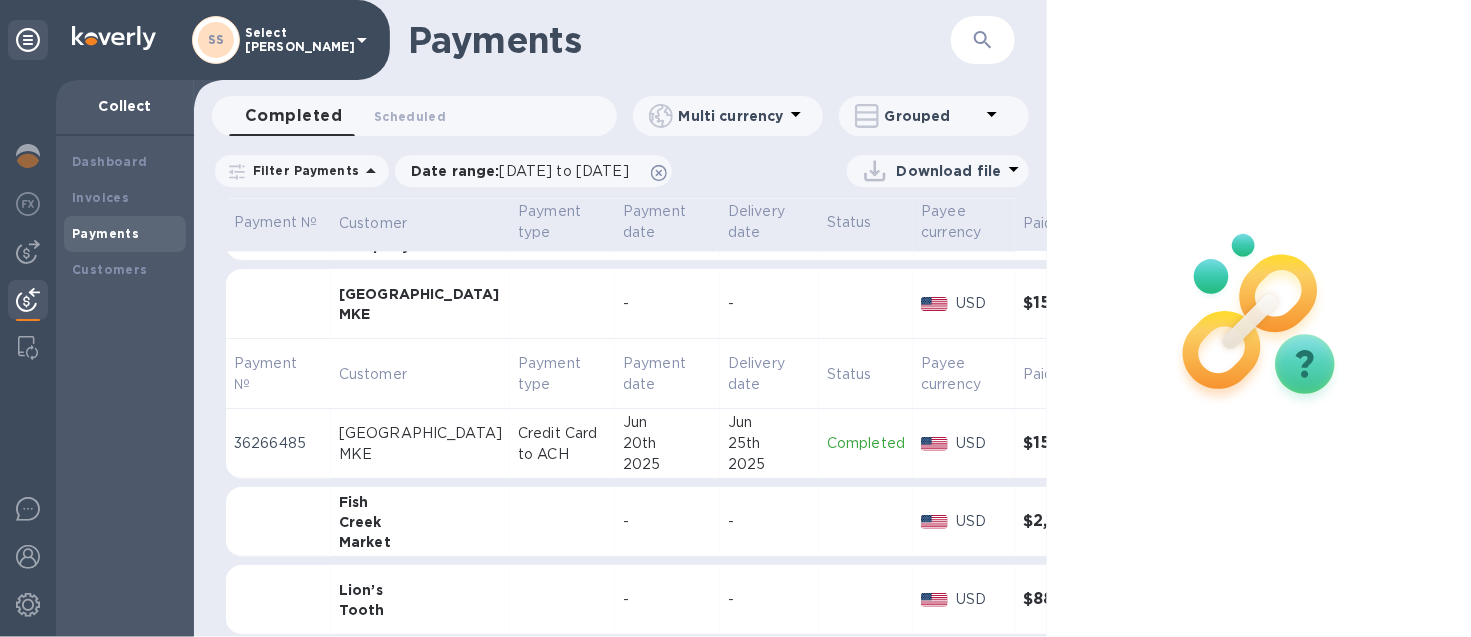 click on "MKE" at bounding box center (420, 454) 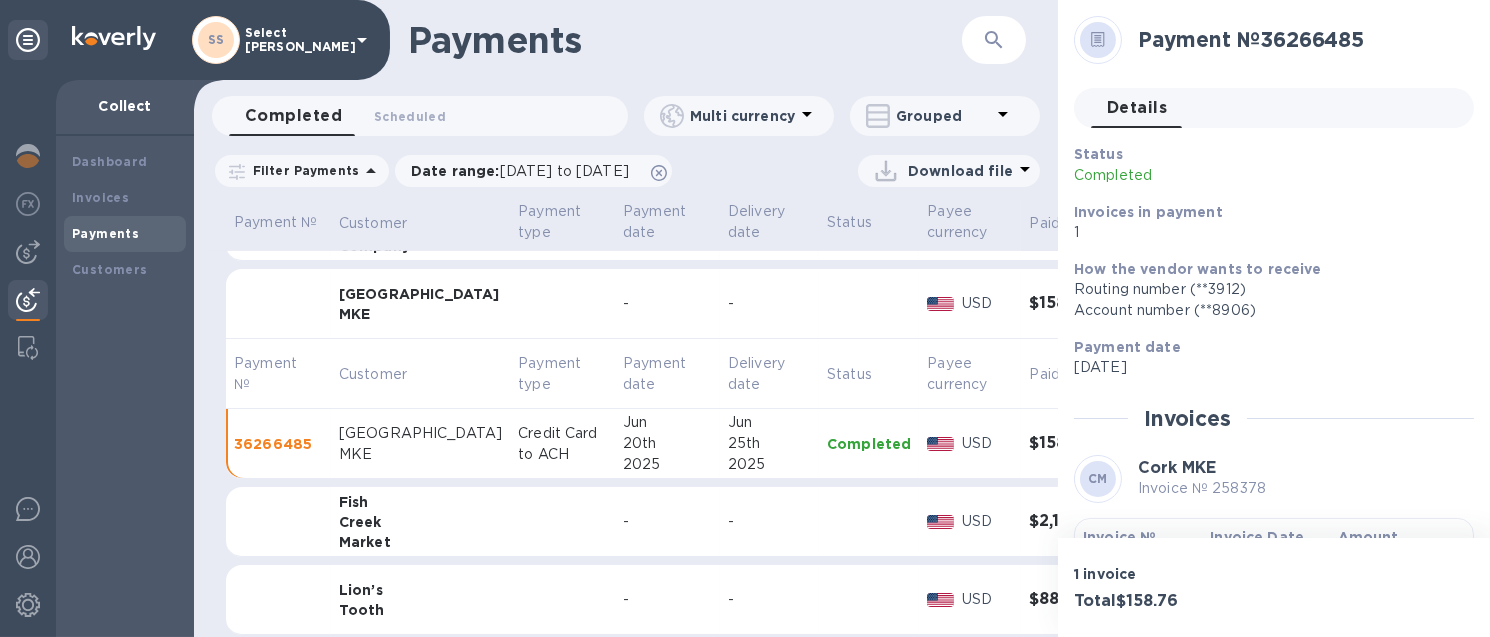 scroll, scrollTop: 172, scrollLeft: 0, axis: vertical 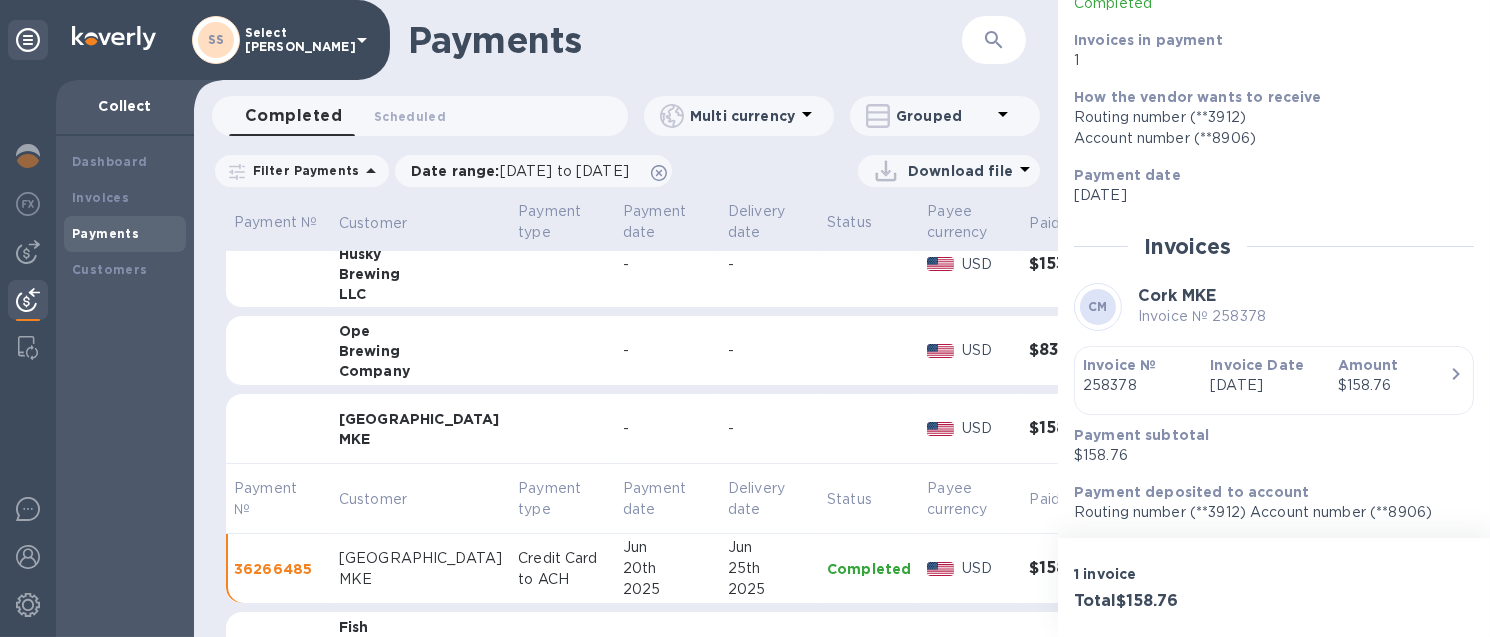 click on "-" at bounding box center (769, 429) 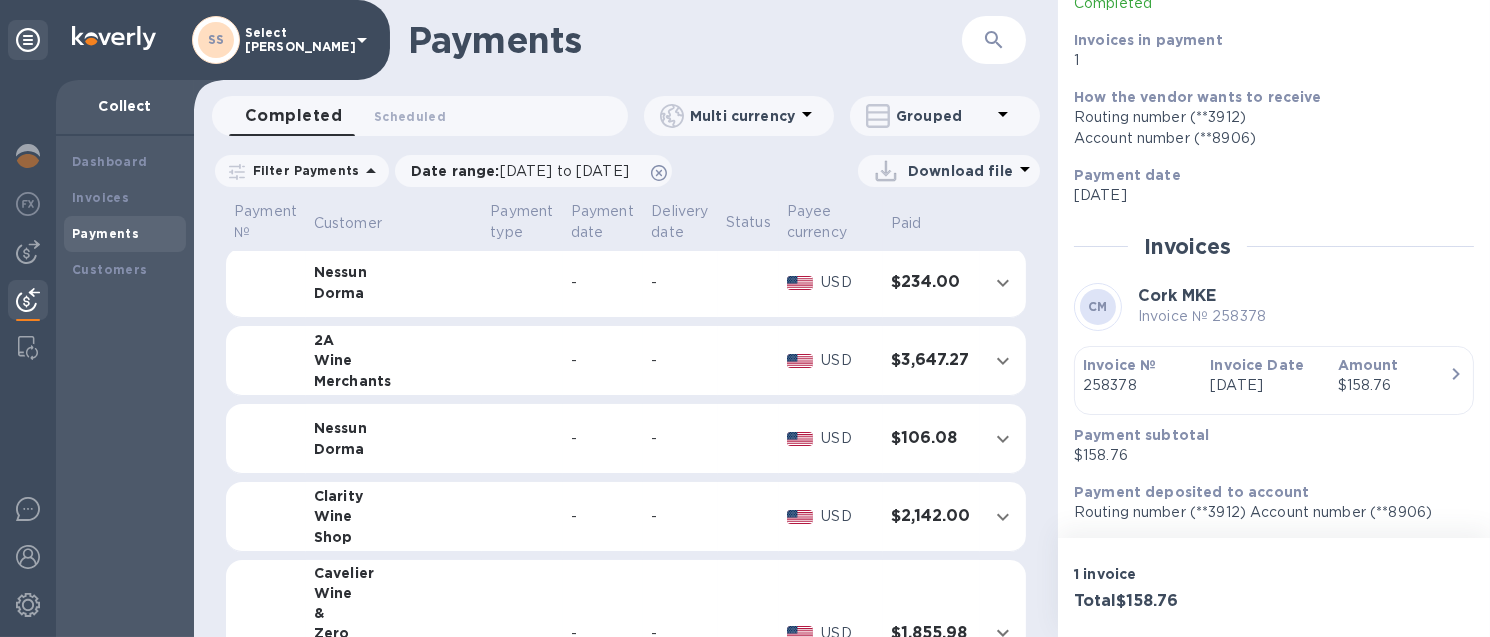 scroll, scrollTop: 0, scrollLeft: 0, axis: both 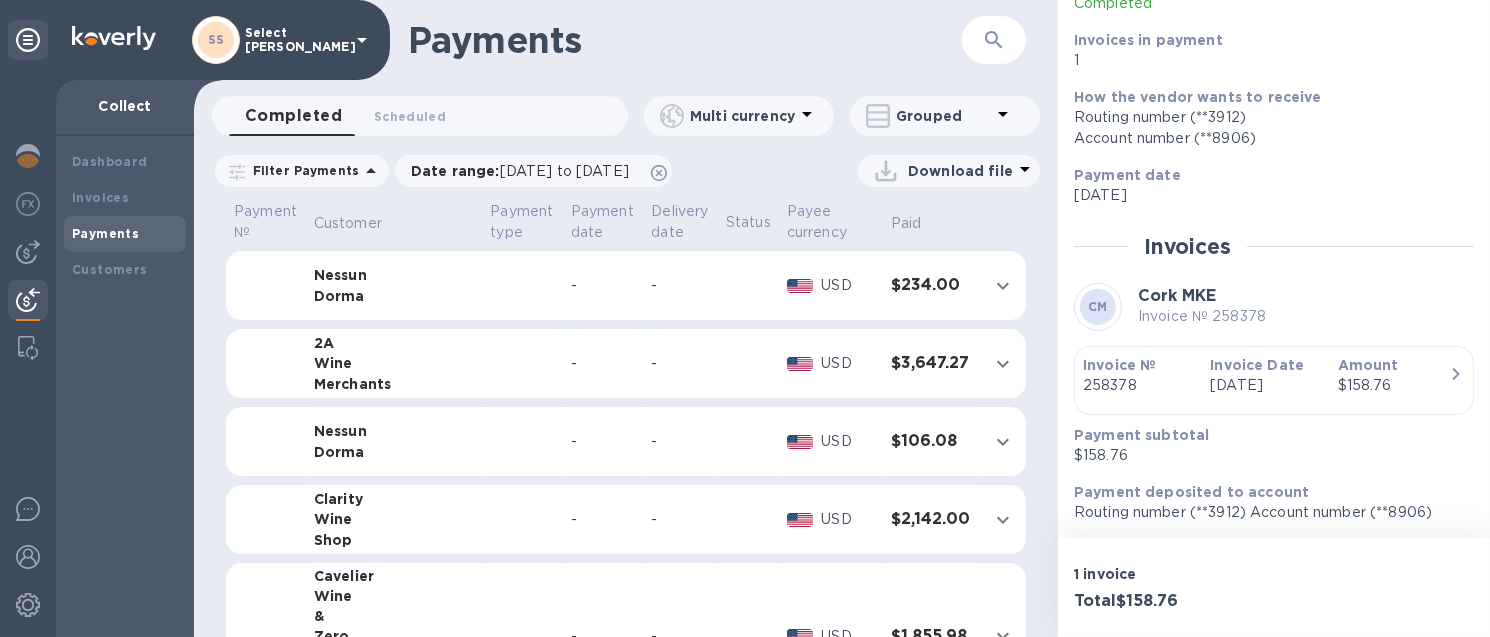 click at bounding box center [994, 40] 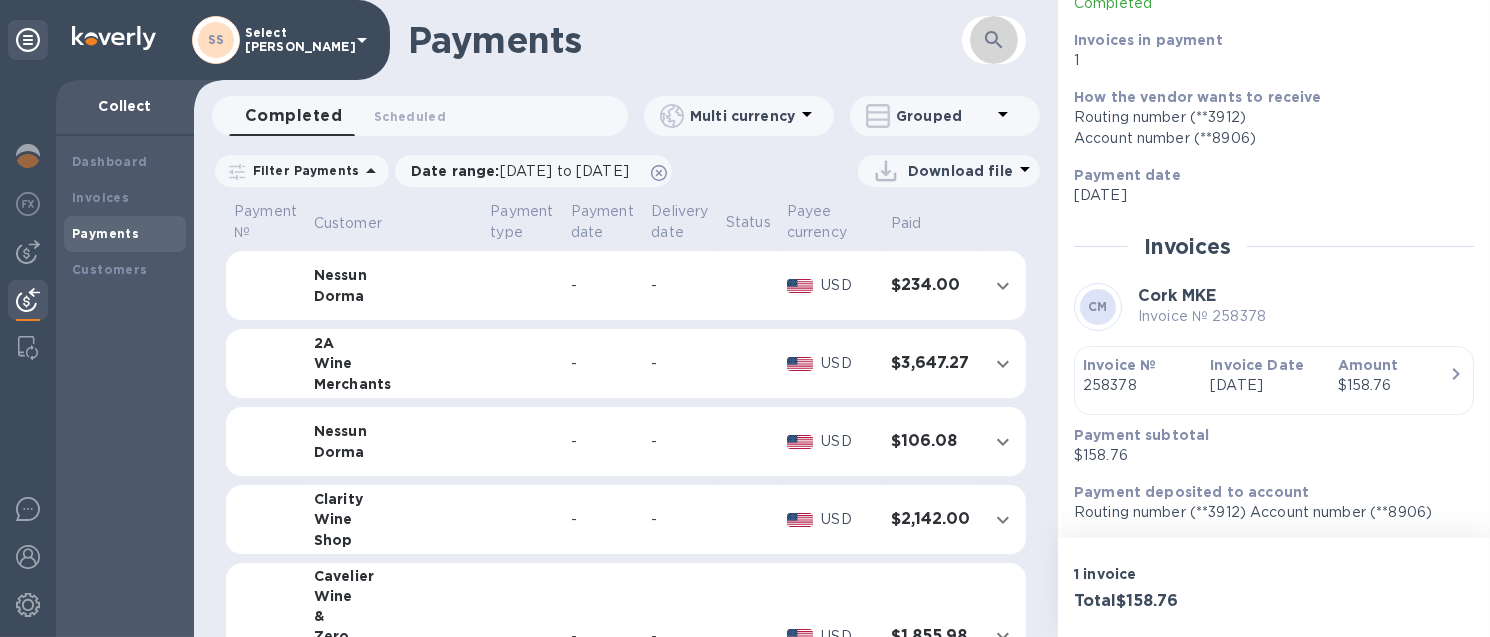 click 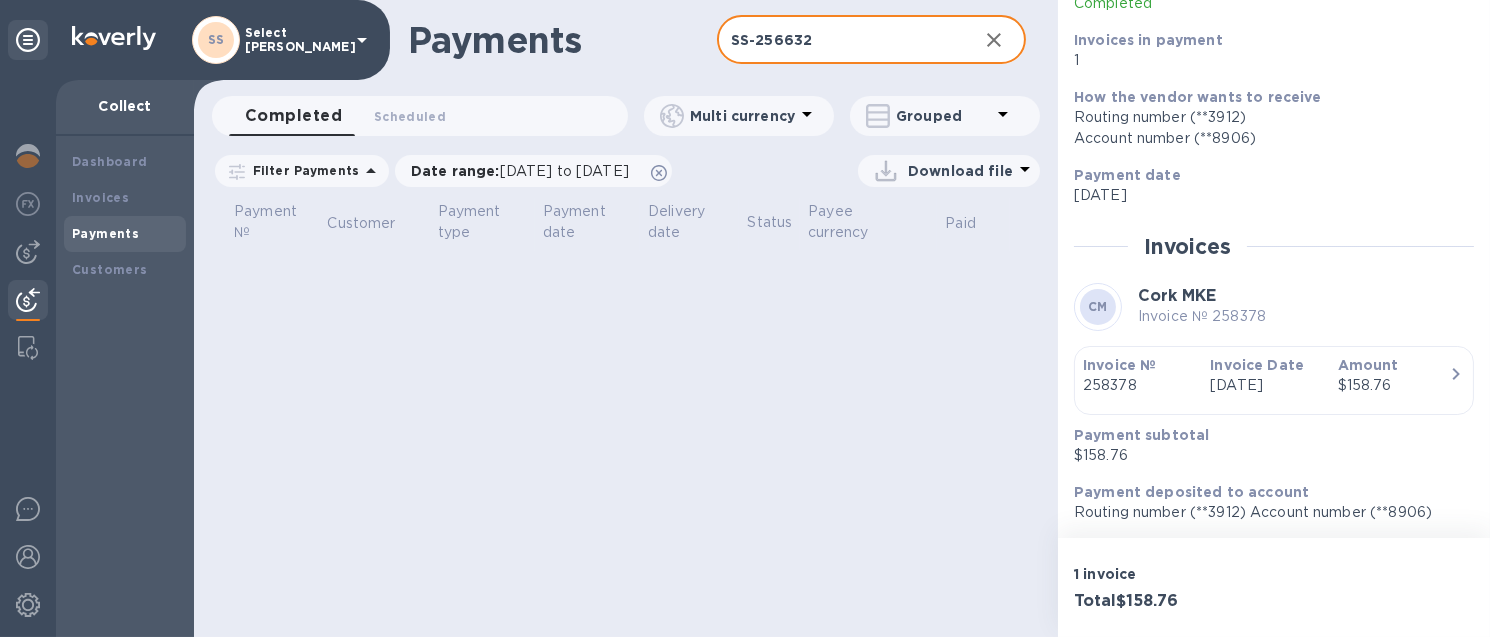 drag, startPoint x: 860, startPoint y: 48, endPoint x: 631, endPoint y: 44, distance: 229.03493 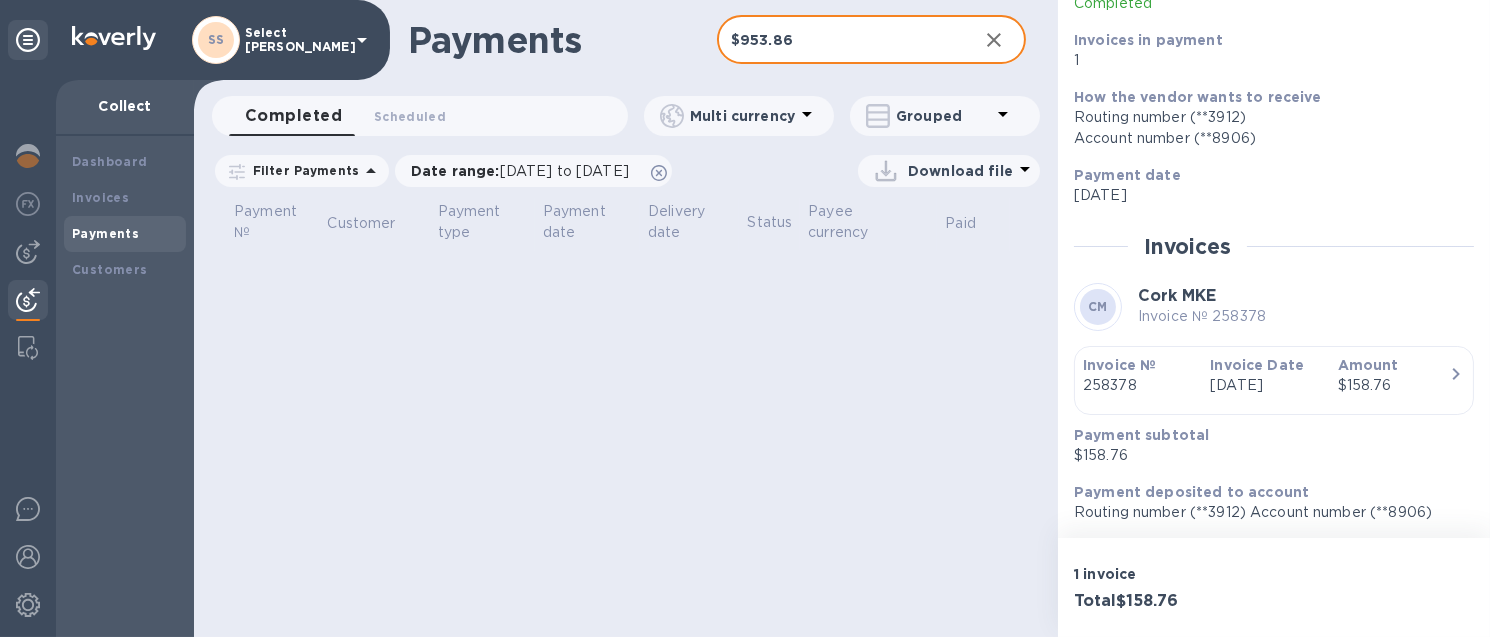drag, startPoint x: 806, startPoint y: 42, endPoint x: 591, endPoint y: 17, distance: 216.44861 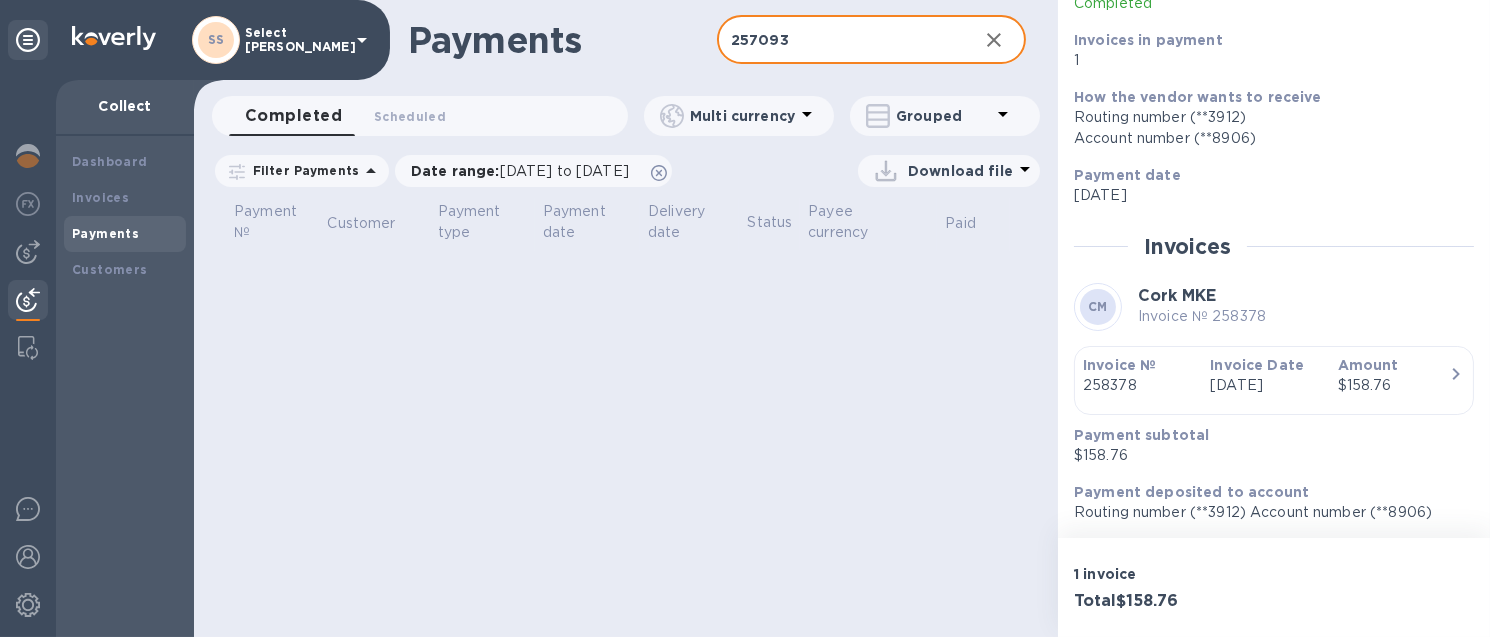 click on "257093" at bounding box center (839, 40) 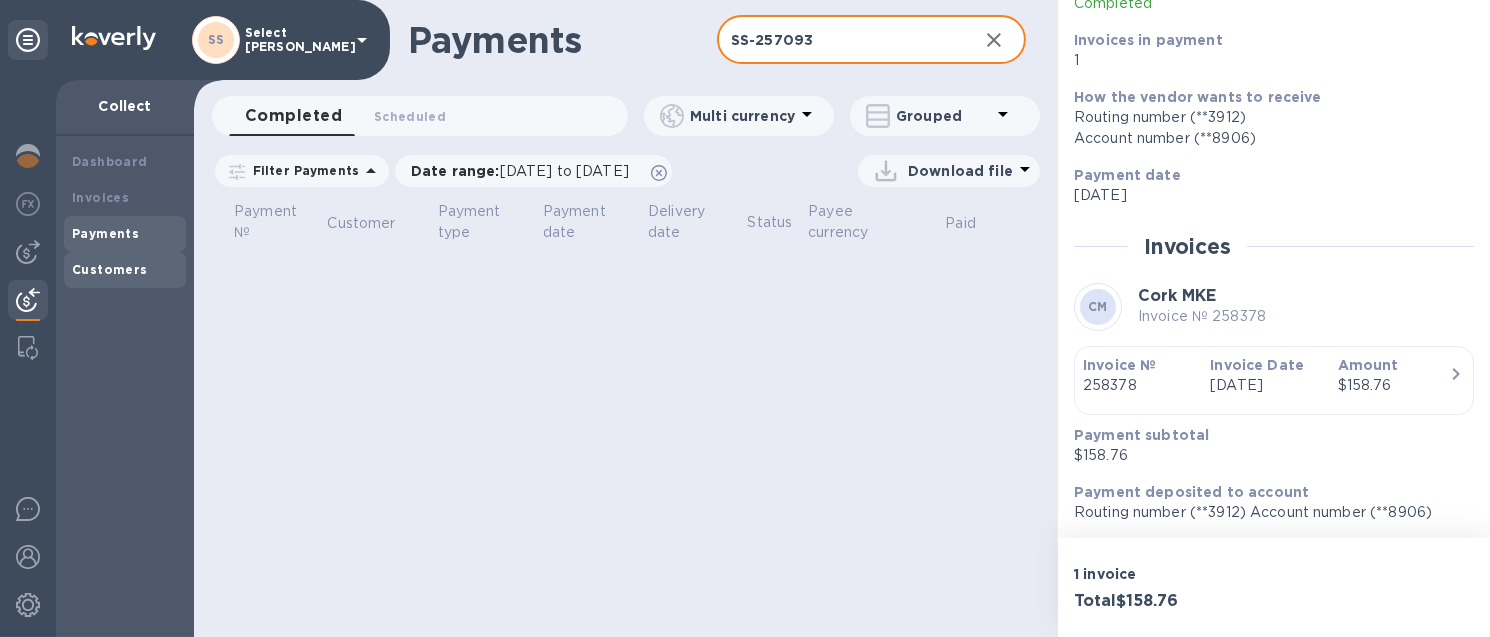 type on "SS-257093" 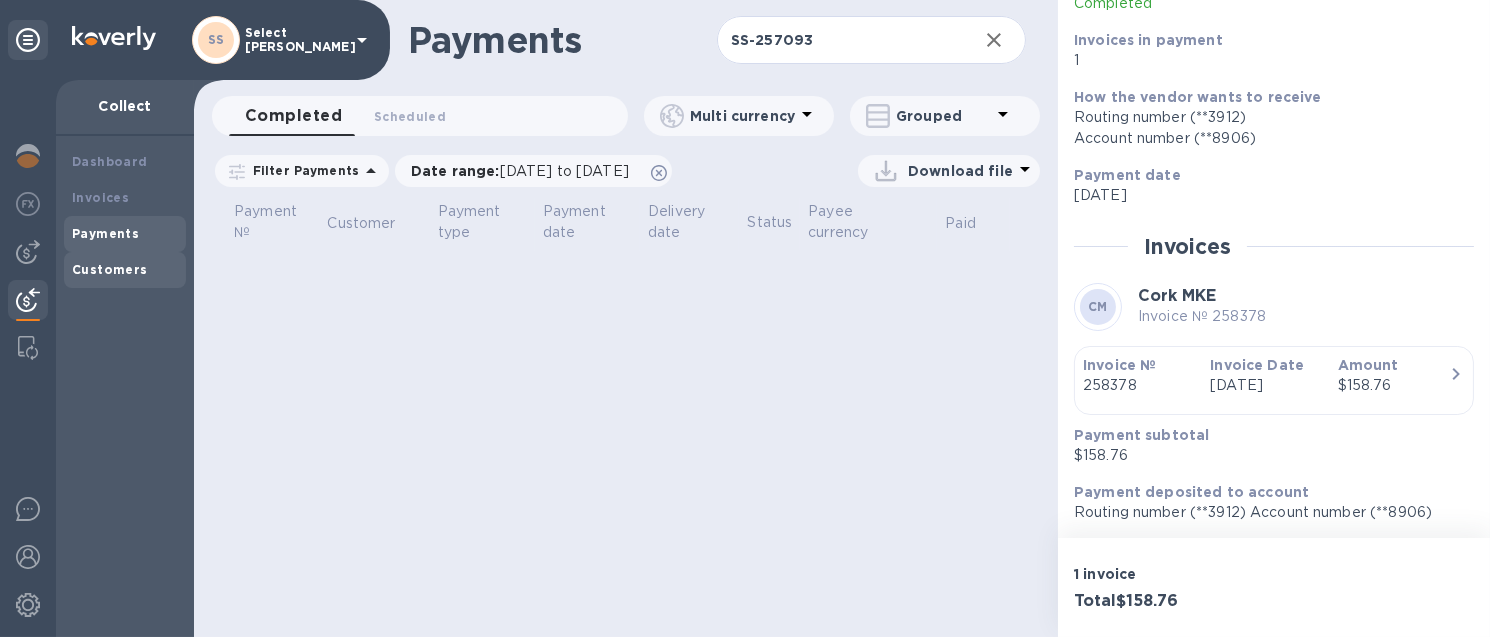 click on "Customers" at bounding box center [110, 269] 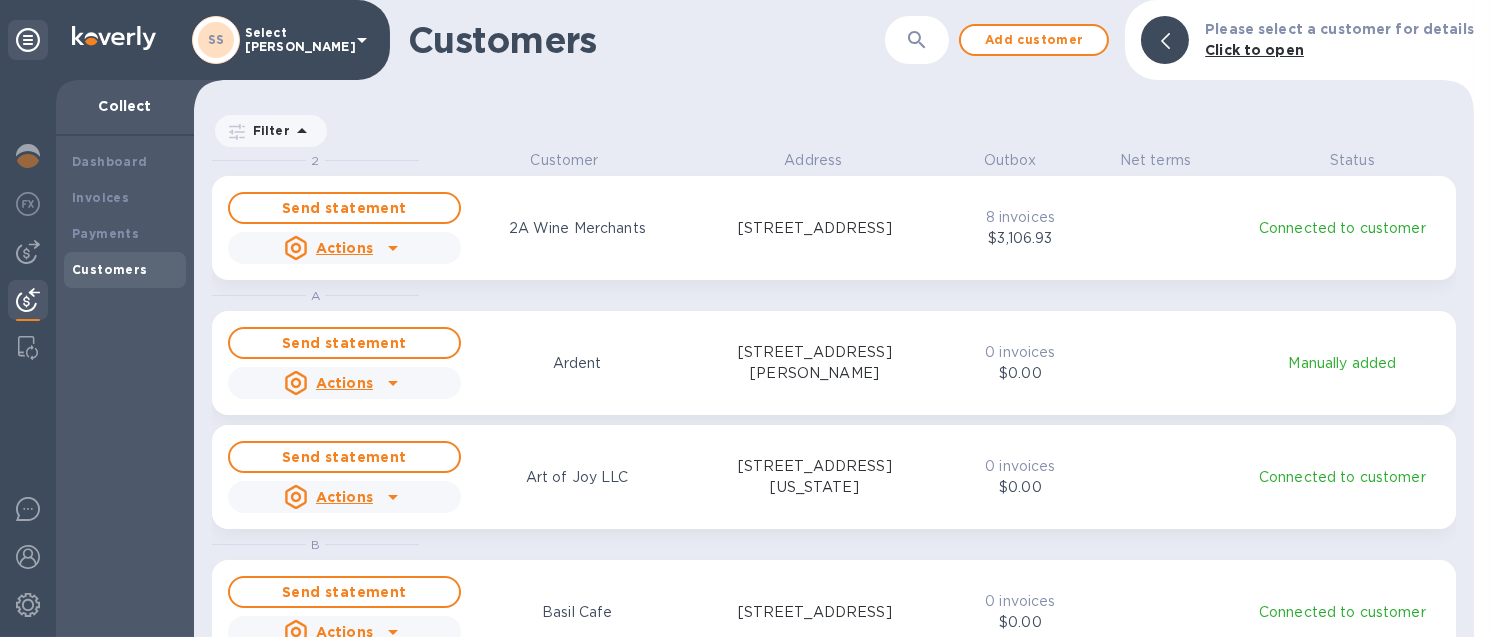 scroll, scrollTop: 19, scrollLeft: 8, axis: both 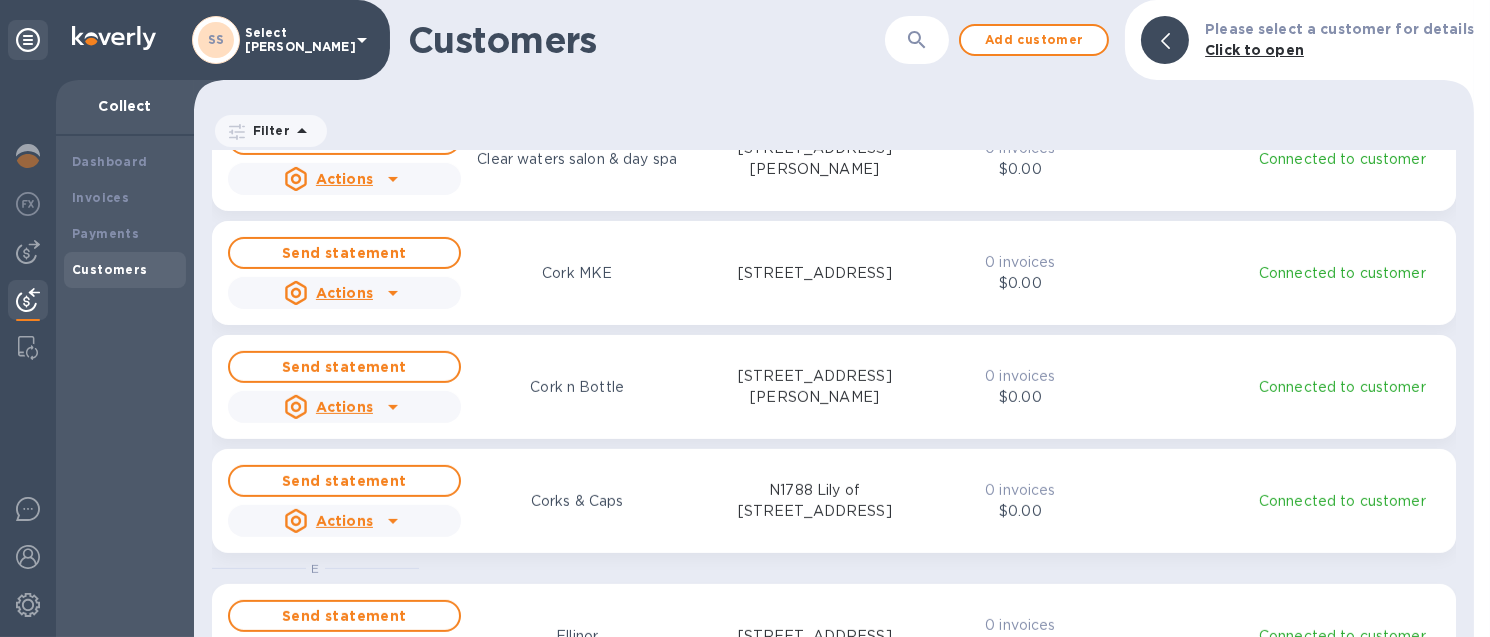 click on "Cork MKE" at bounding box center [577, 273] 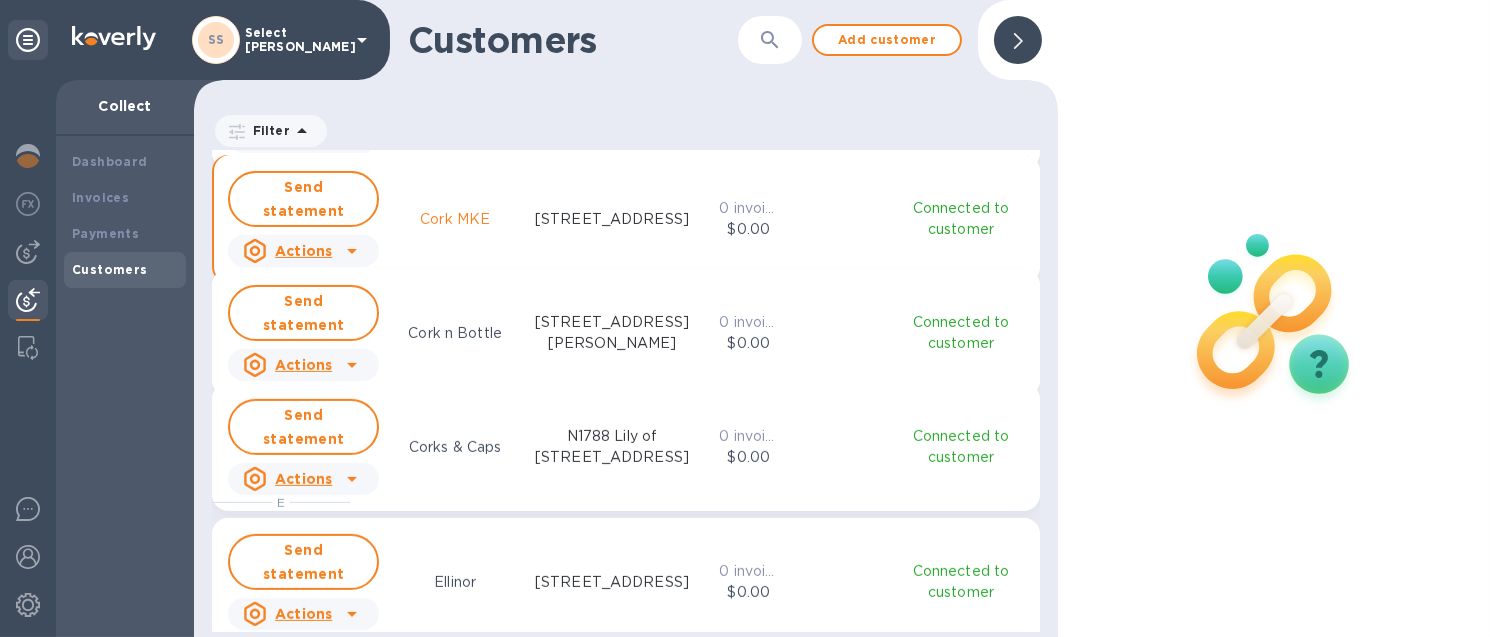 scroll, scrollTop: 468, scrollLeft: 856, axis: both 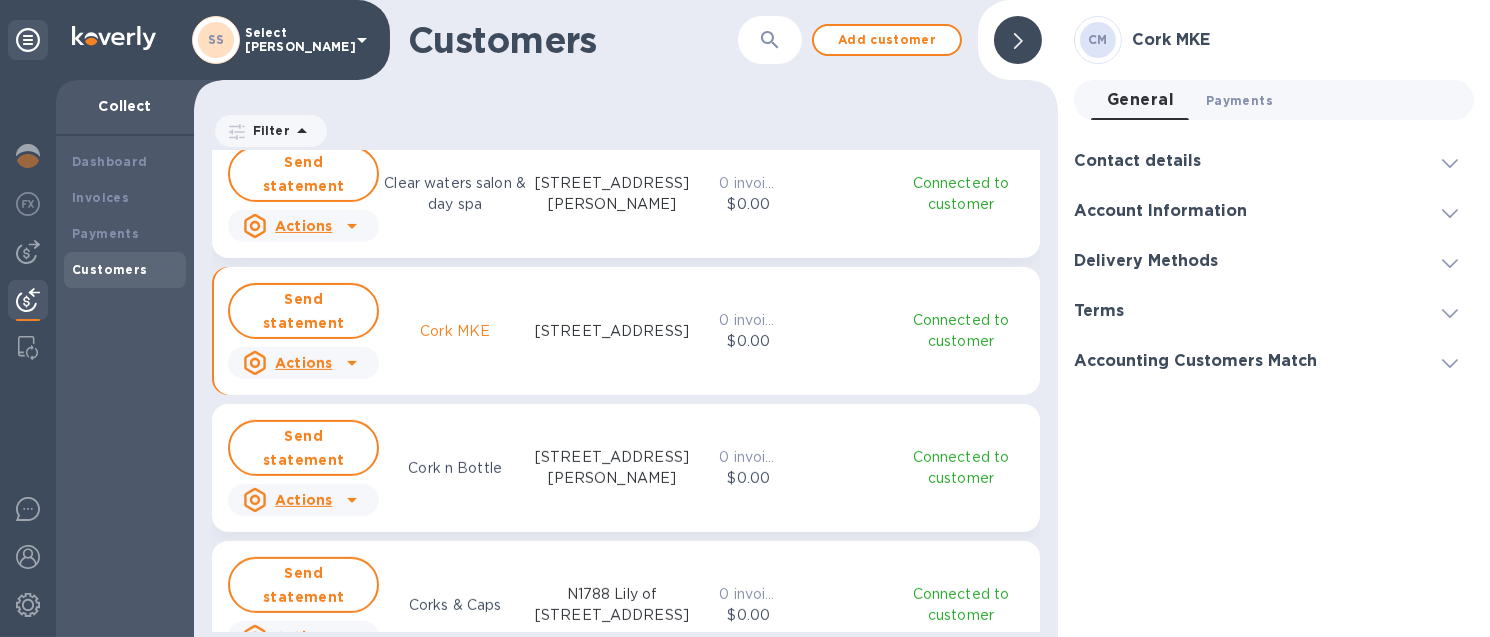 click on "Payments 0" at bounding box center (1239, 100) 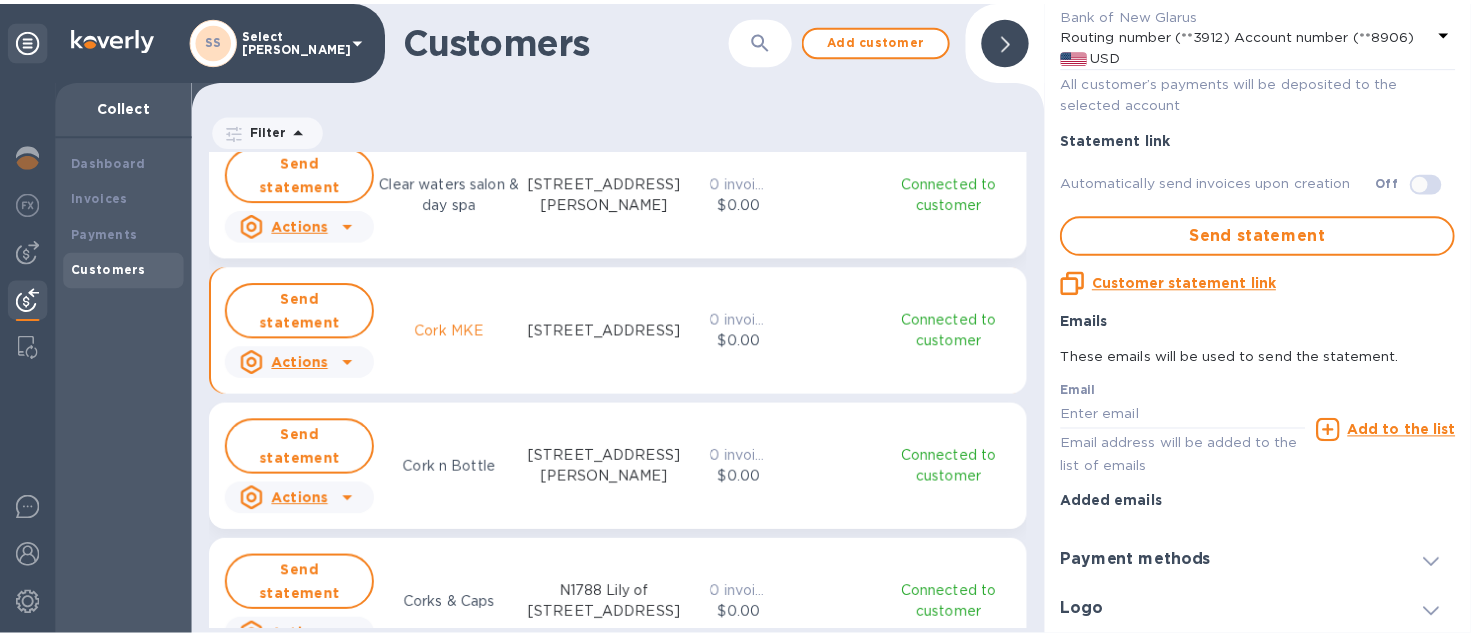 scroll, scrollTop: 0, scrollLeft: 0, axis: both 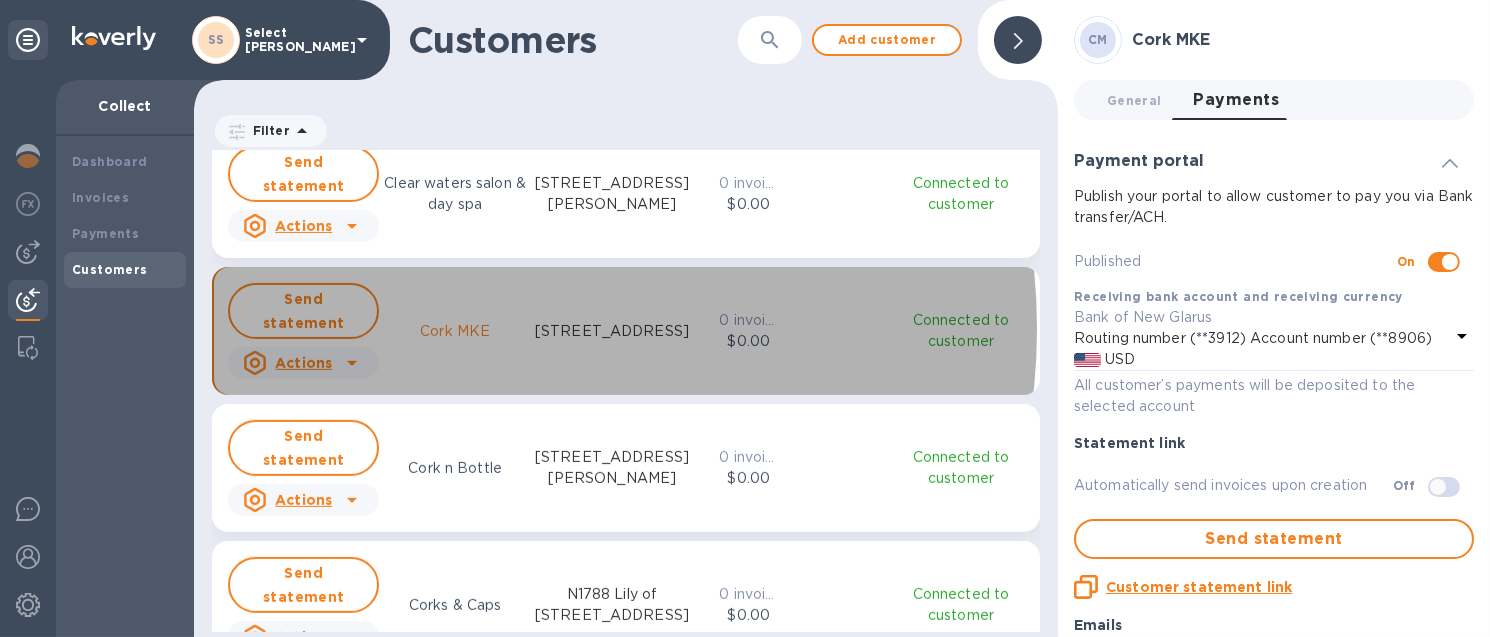 click on "Cork MKE" at bounding box center [455, 331] 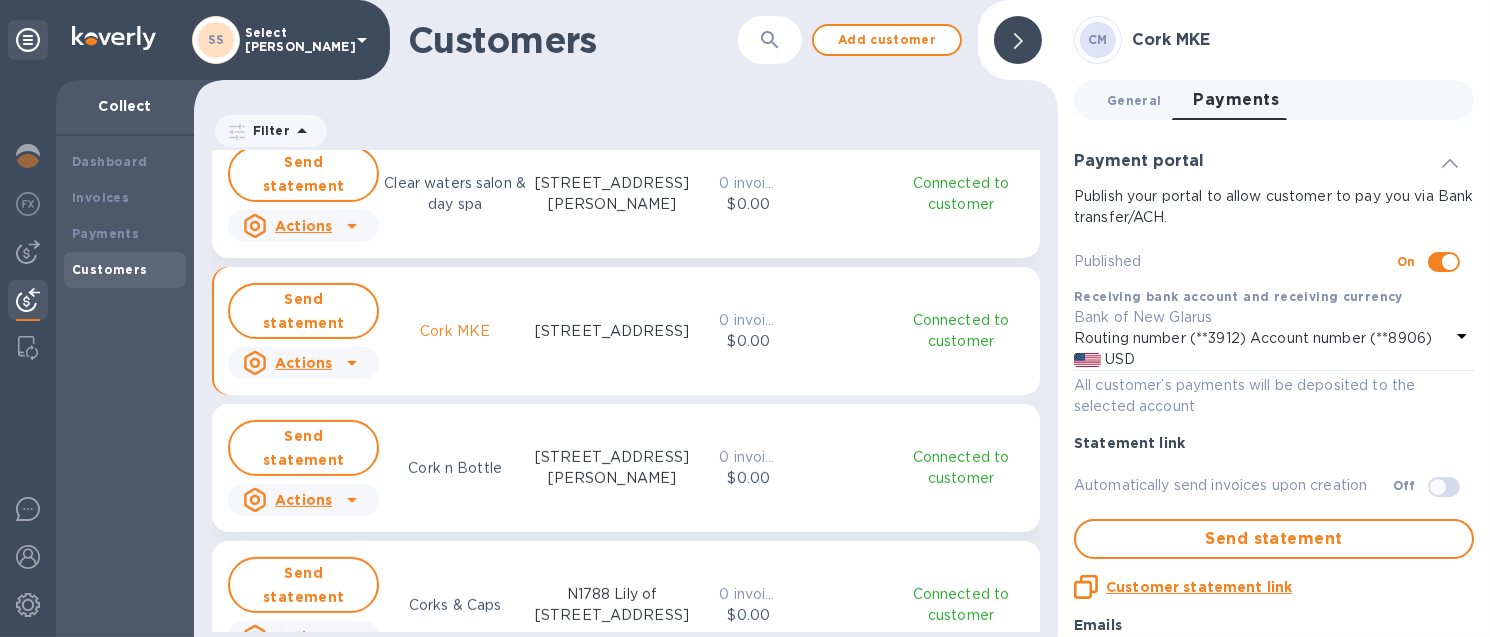 click on "General 0" at bounding box center (1134, 100) 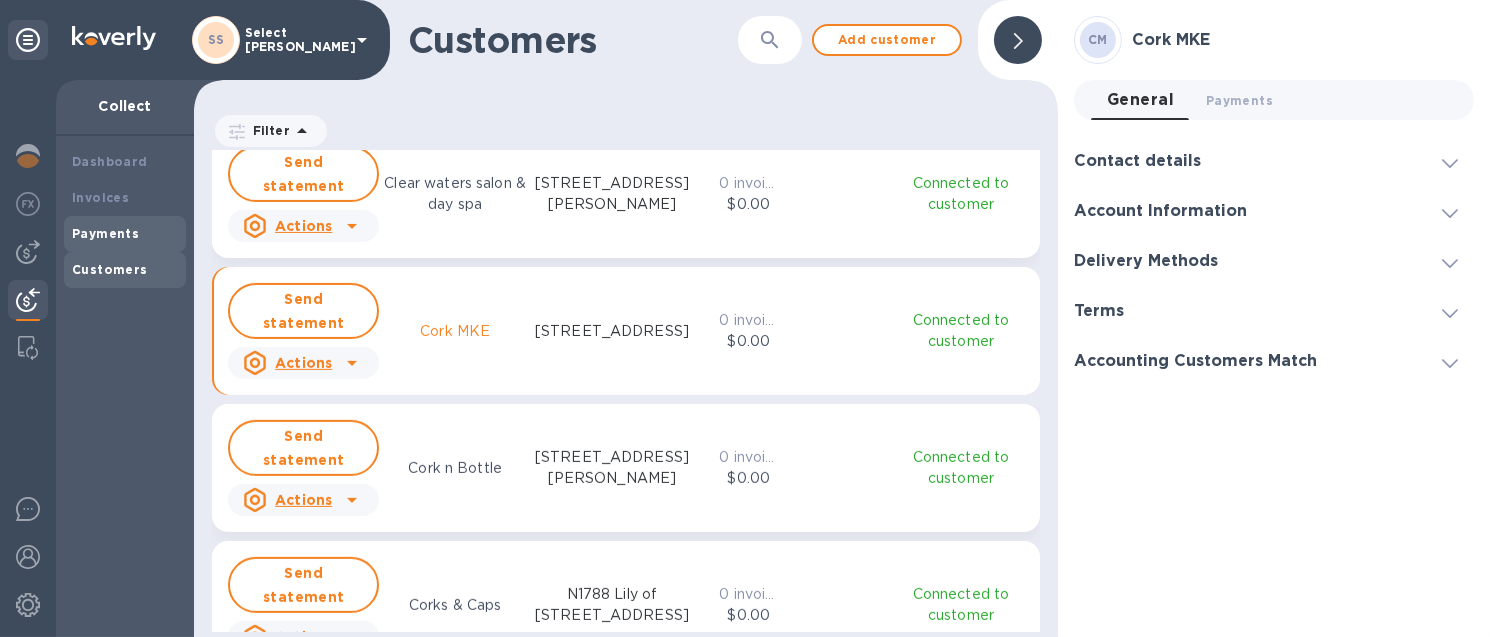 click on "Payments" at bounding box center [105, 233] 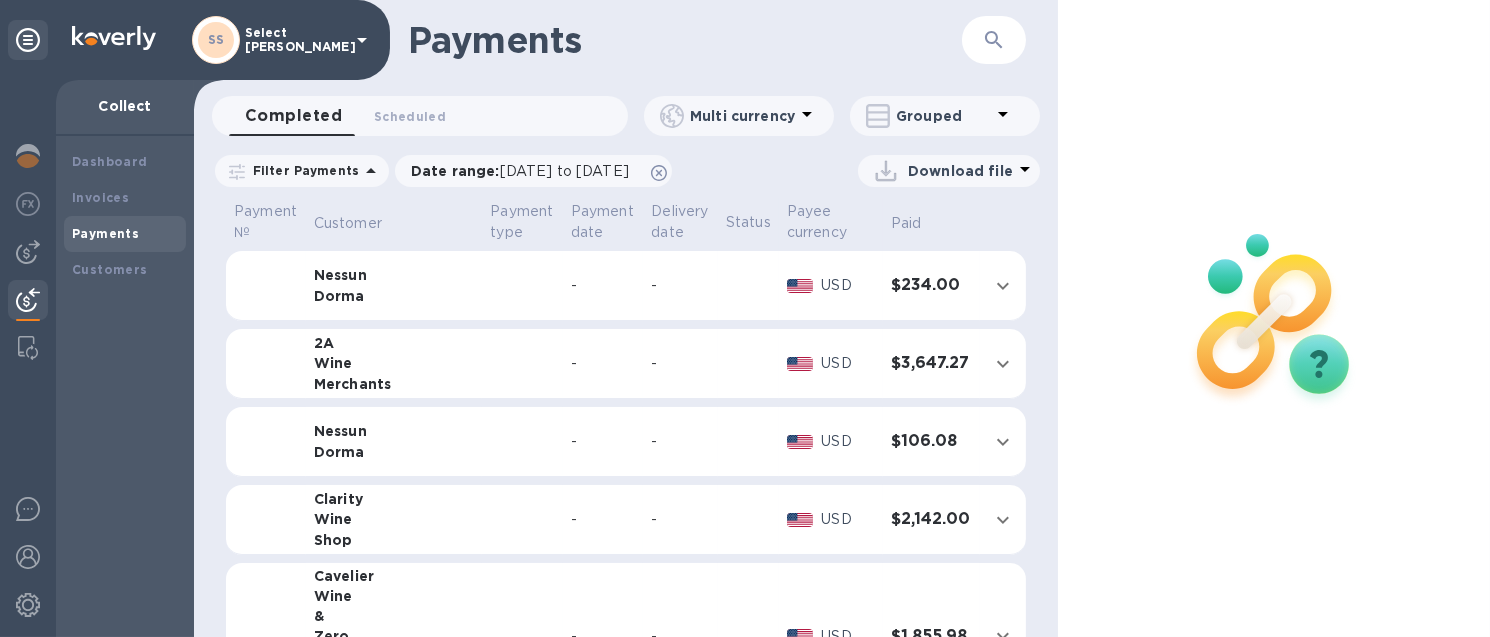 click on "Download file" at bounding box center (947, 171) 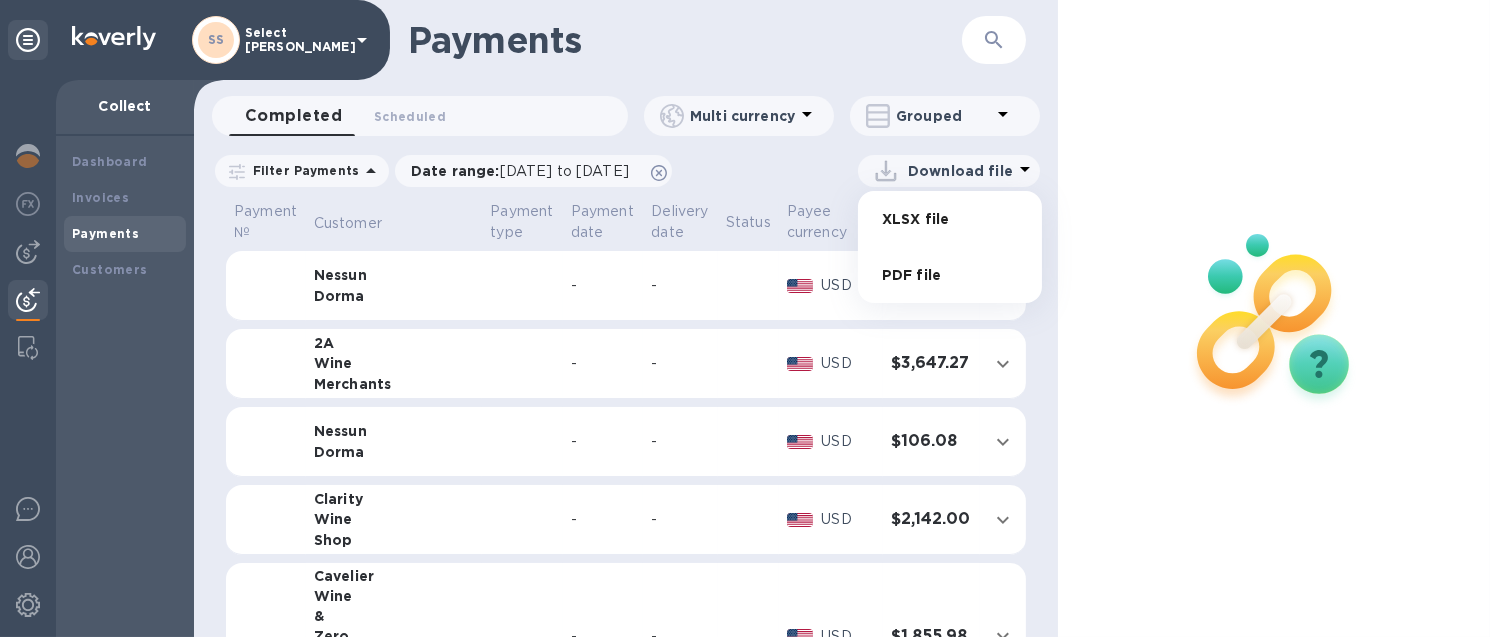 click on "XLSX file" at bounding box center [950, 219] 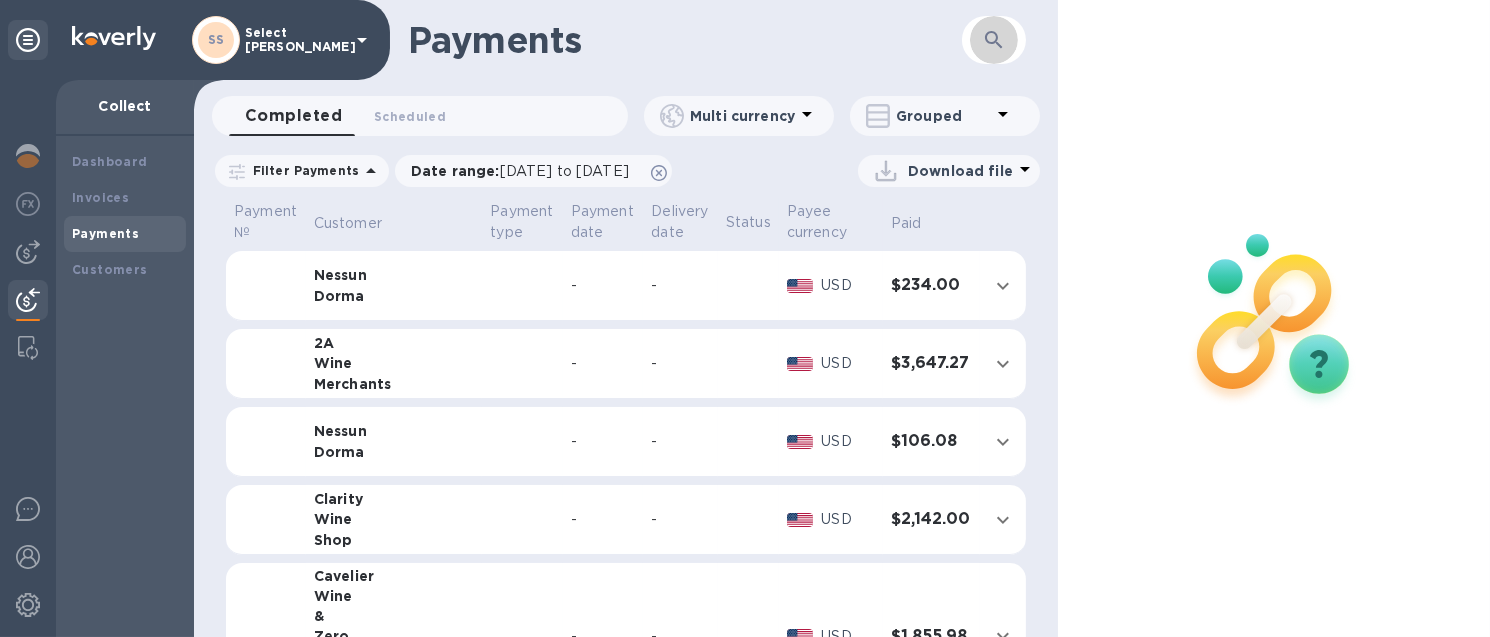 click at bounding box center (994, 40) 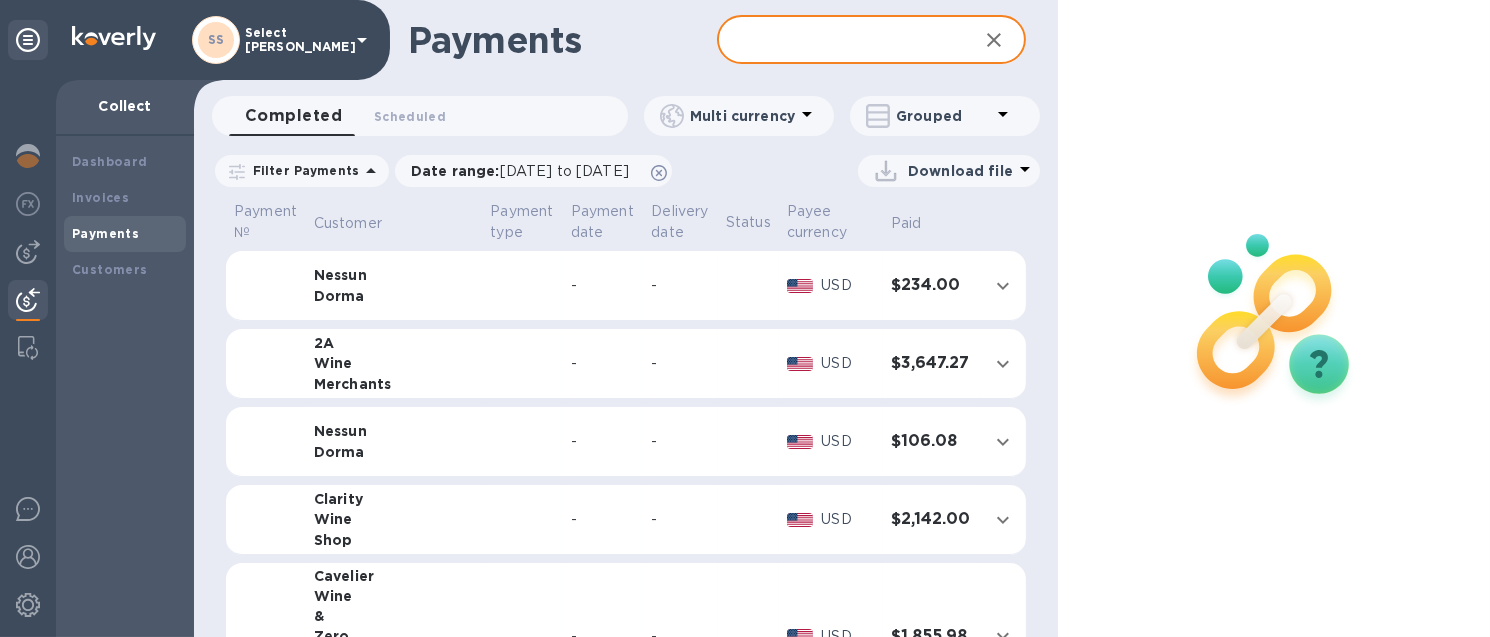 click at bounding box center (839, 40) 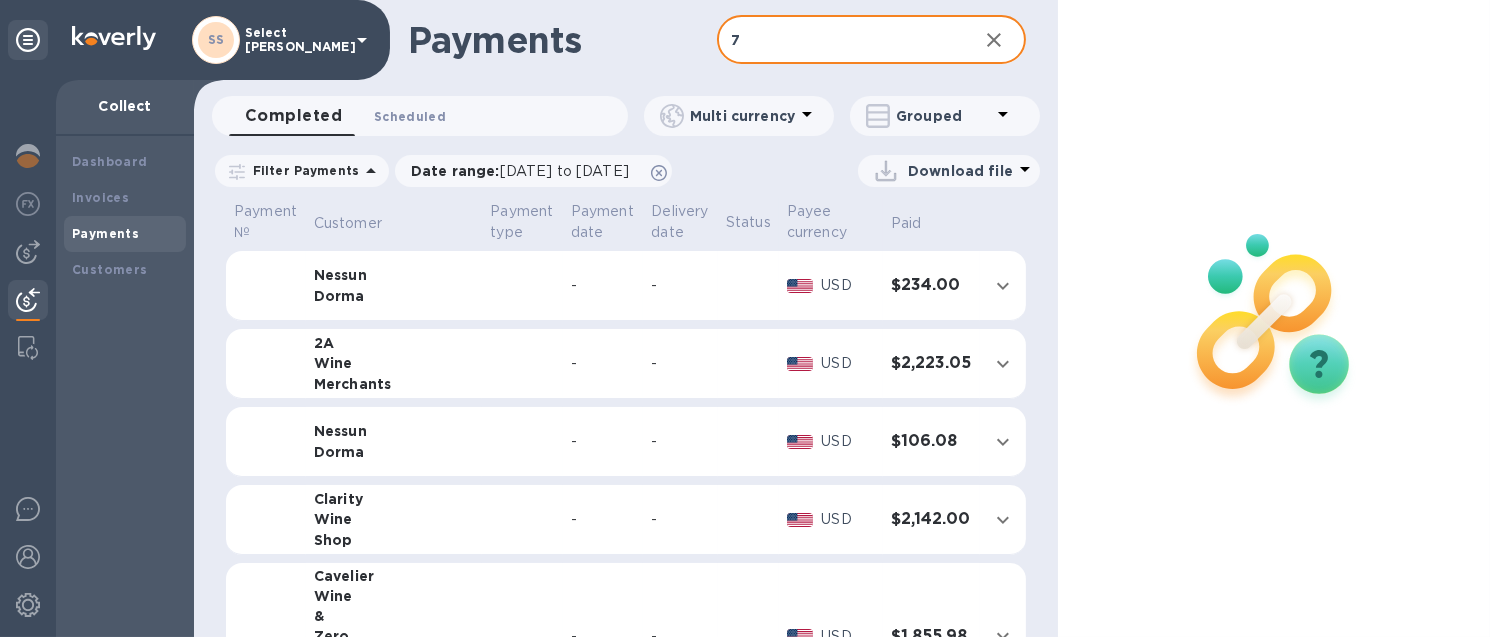 type on "7" 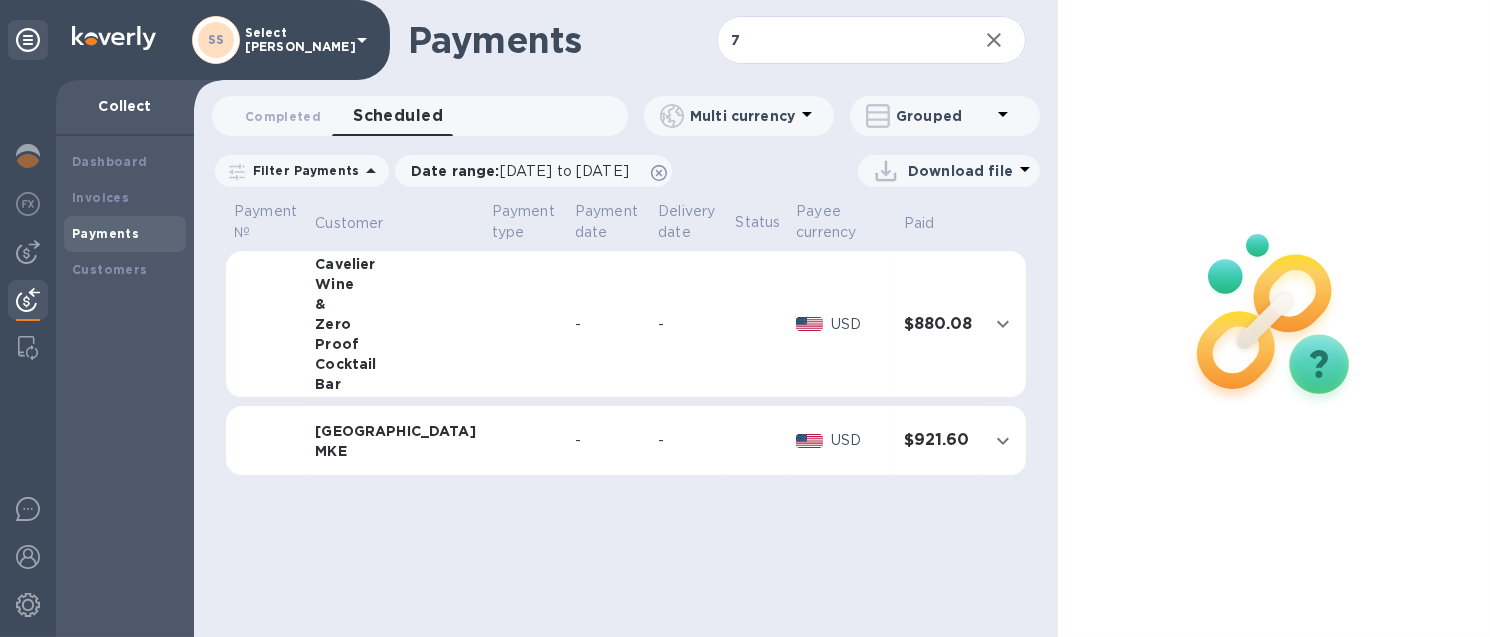 type 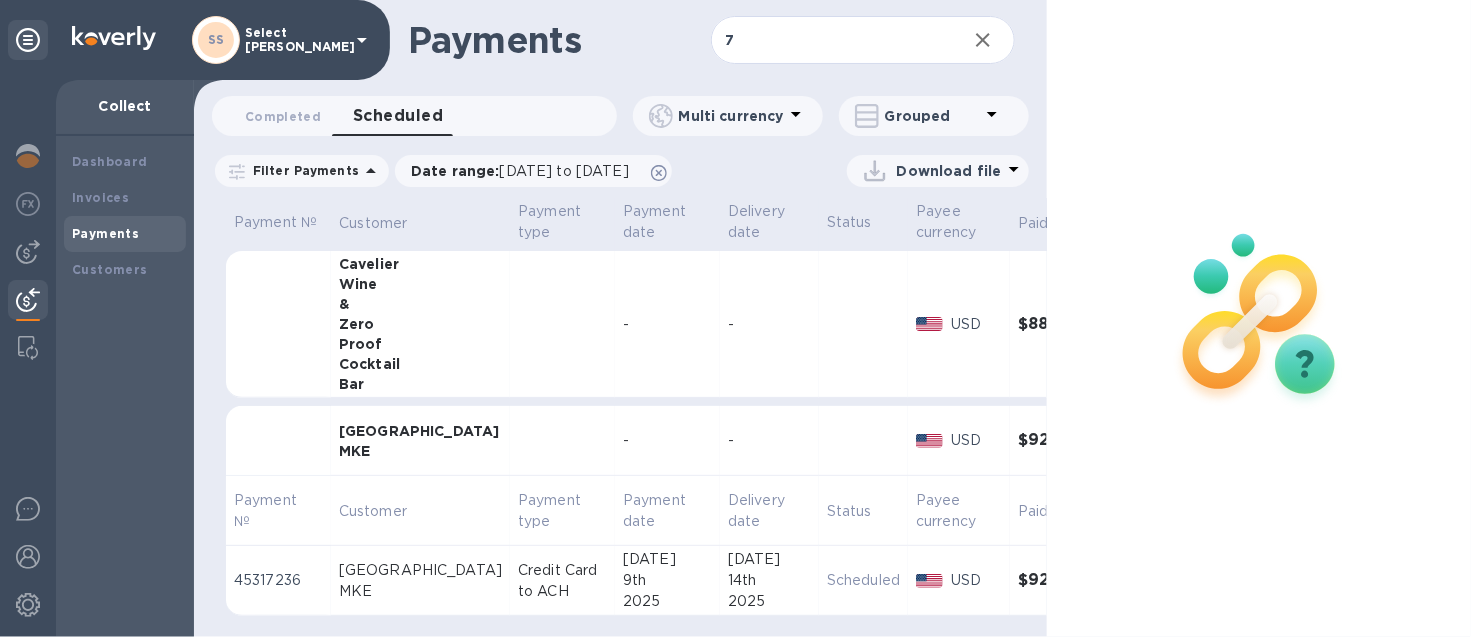 scroll, scrollTop: 15, scrollLeft: 0, axis: vertical 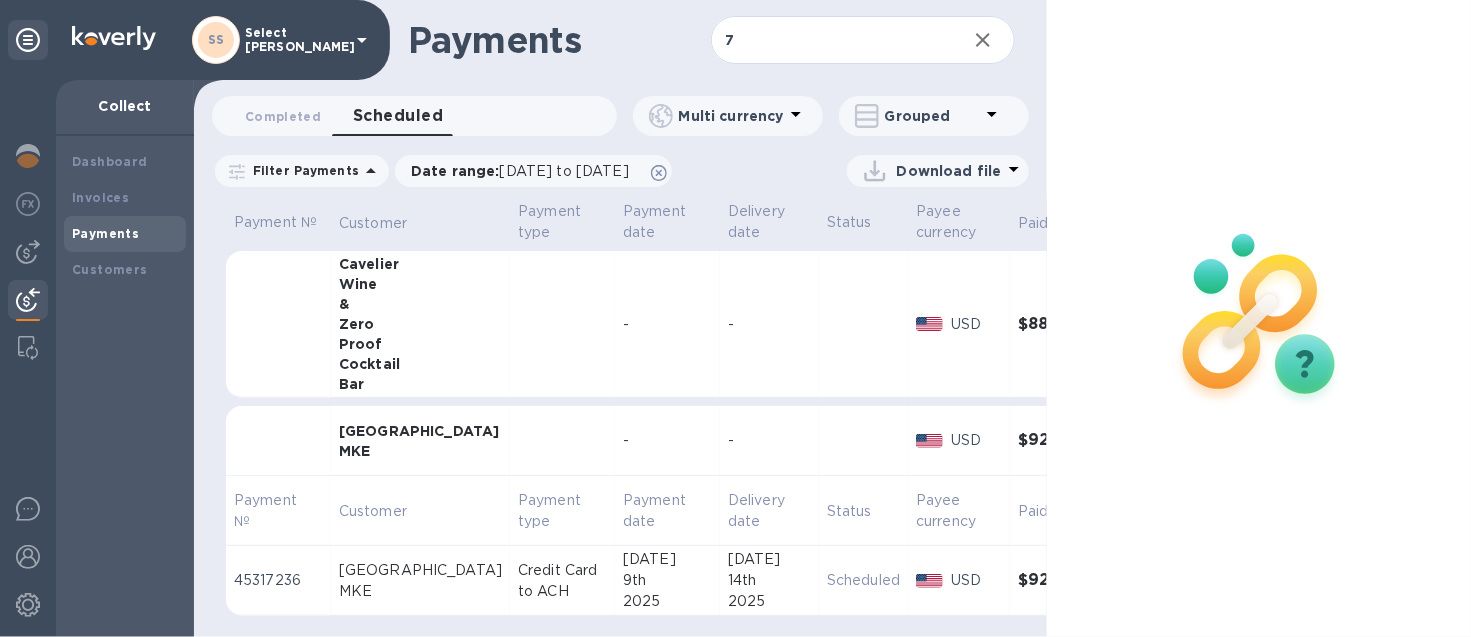 click on "Credit Card to ACH" at bounding box center (562, 581) 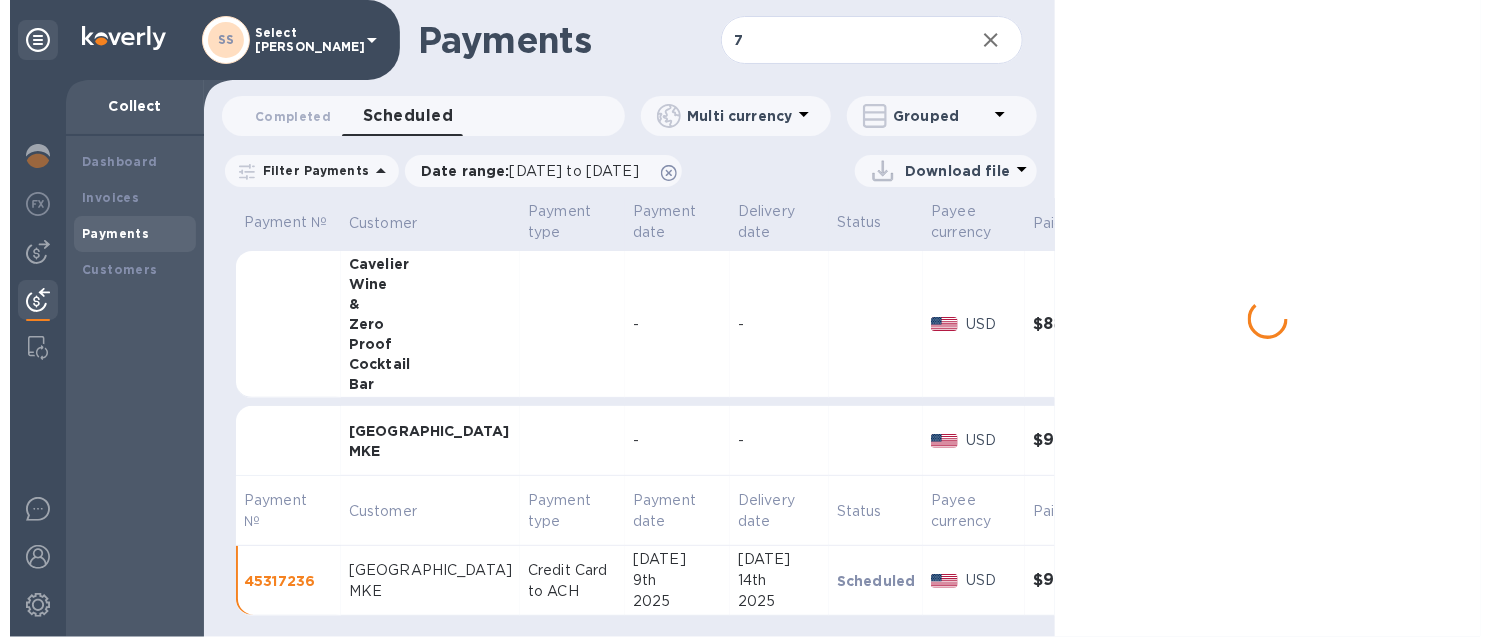 scroll, scrollTop: 0, scrollLeft: 0, axis: both 